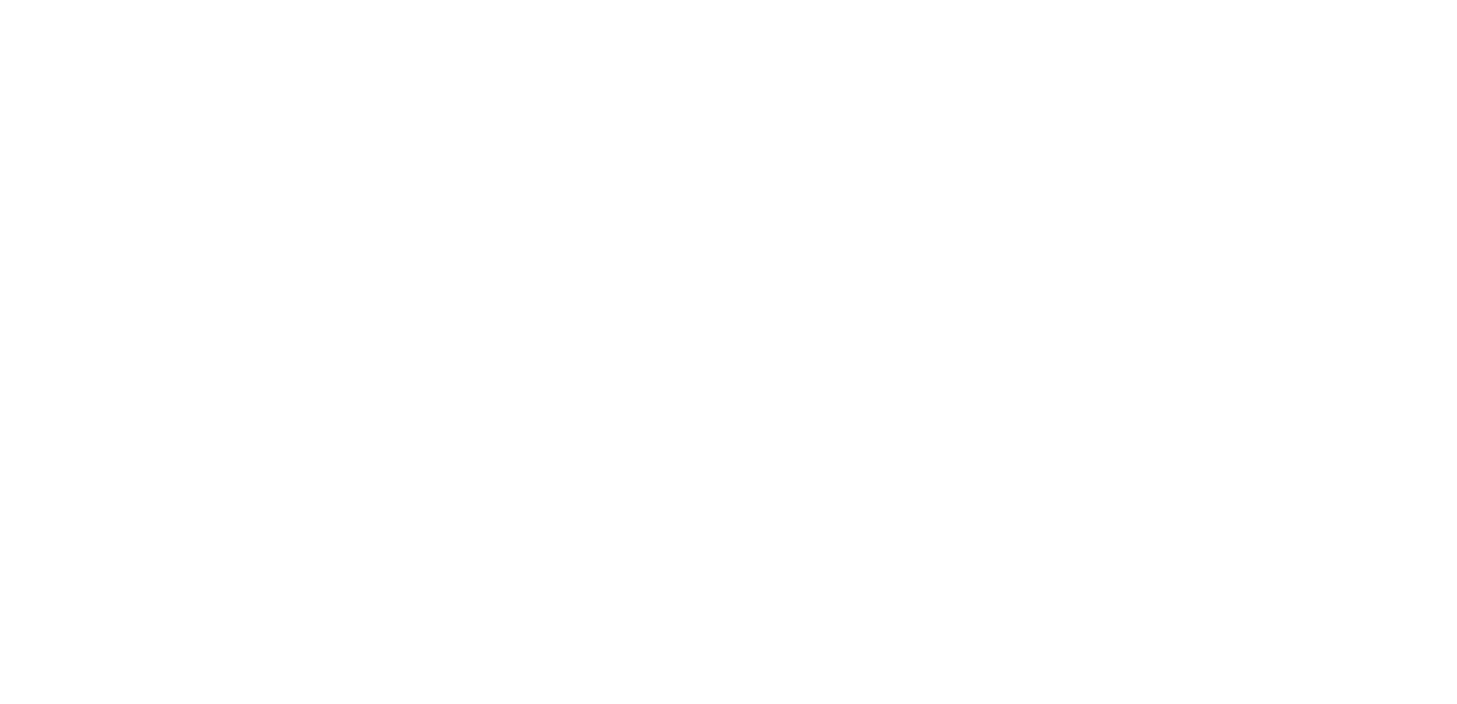 scroll, scrollTop: 0, scrollLeft: 0, axis: both 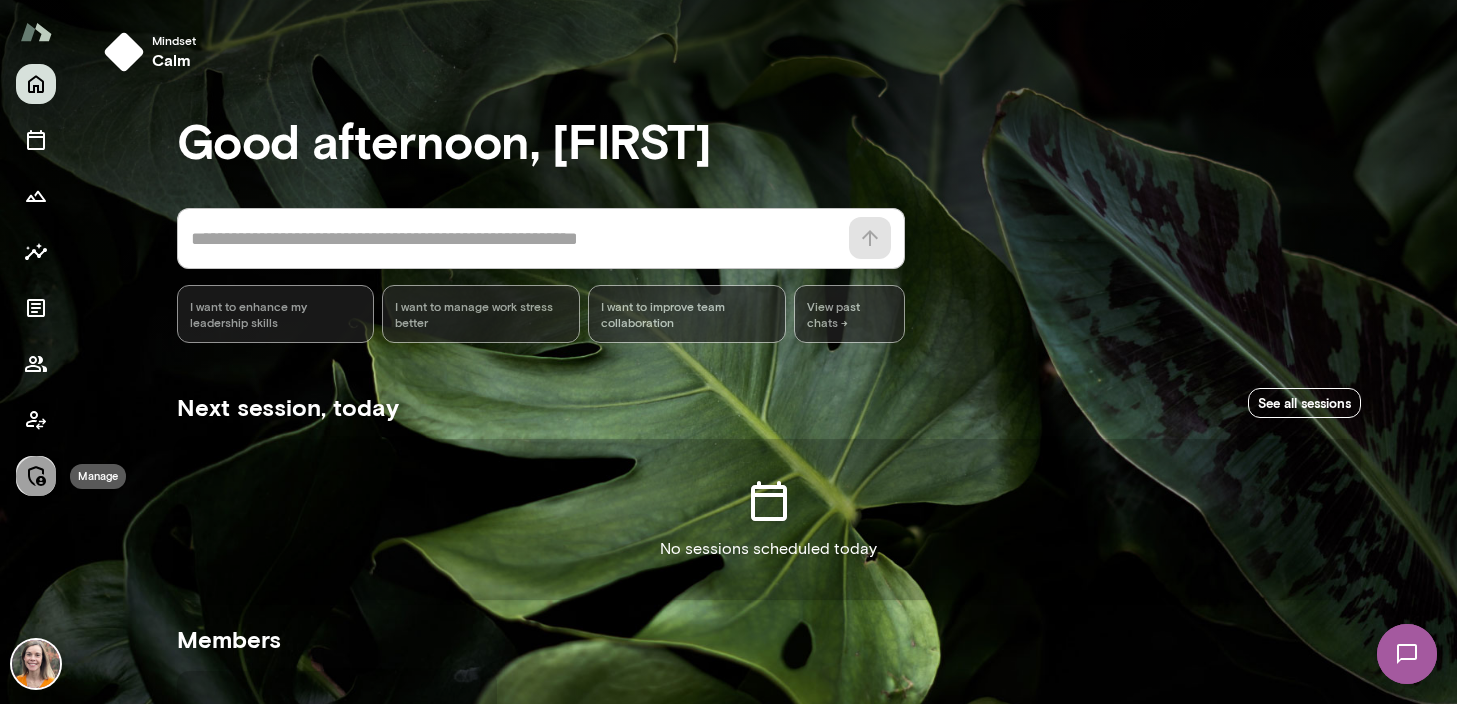 click 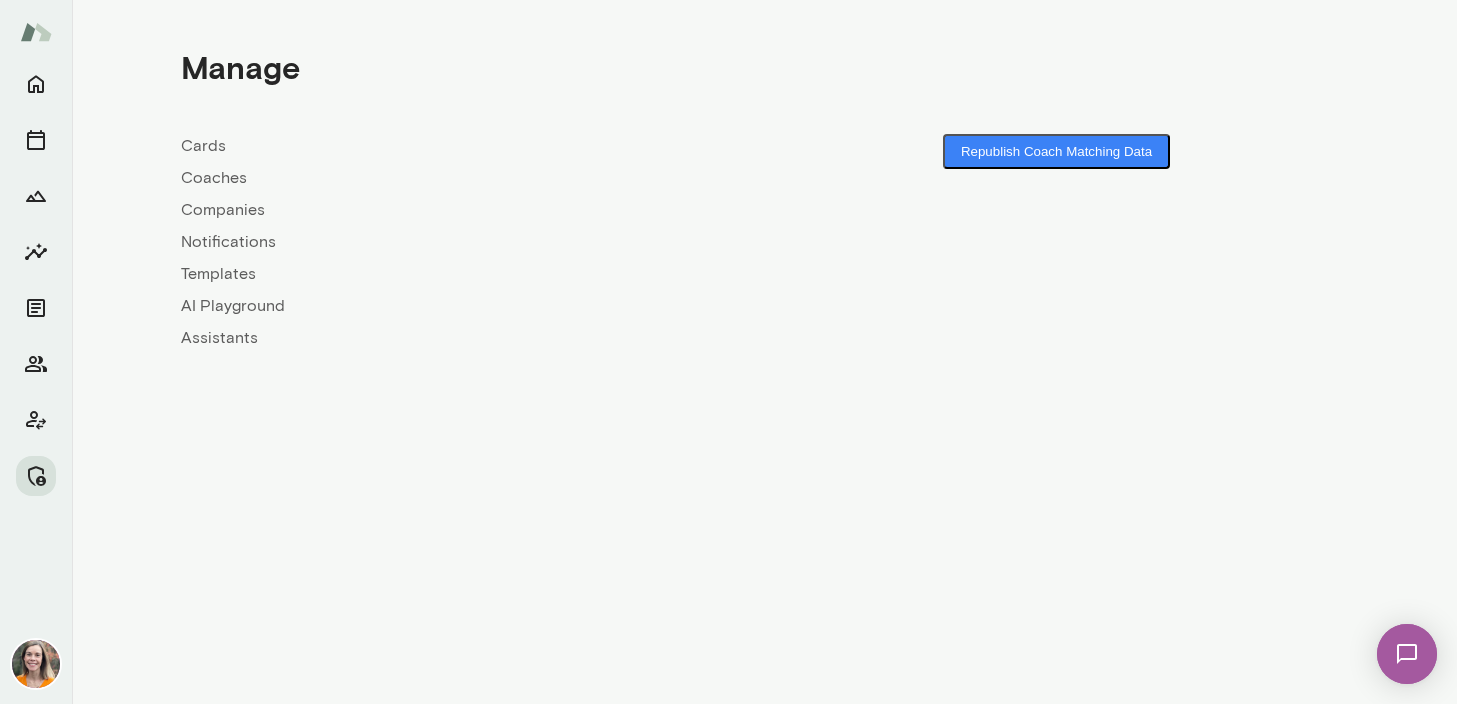 click on "Coaches" at bounding box center [473, 178] 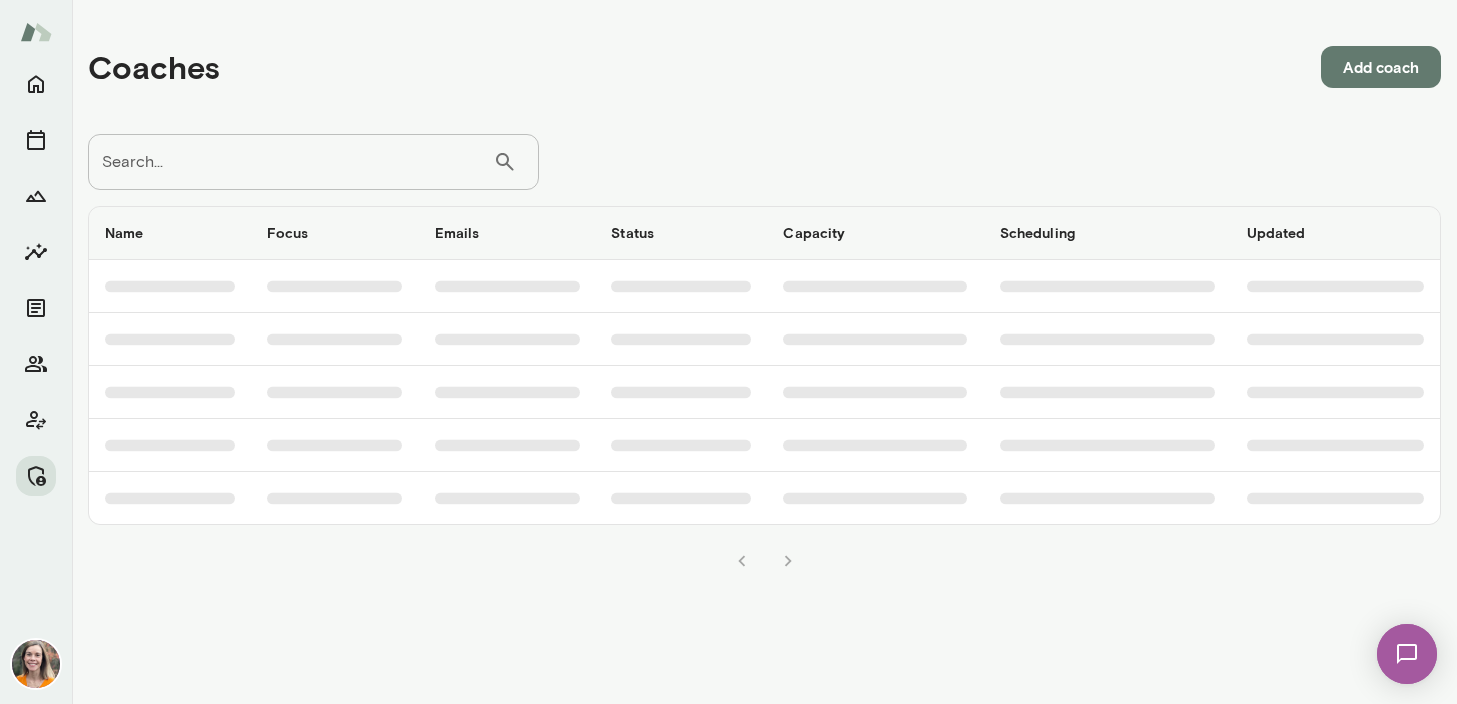 click on "Search..." at bounding box center [290, 162] 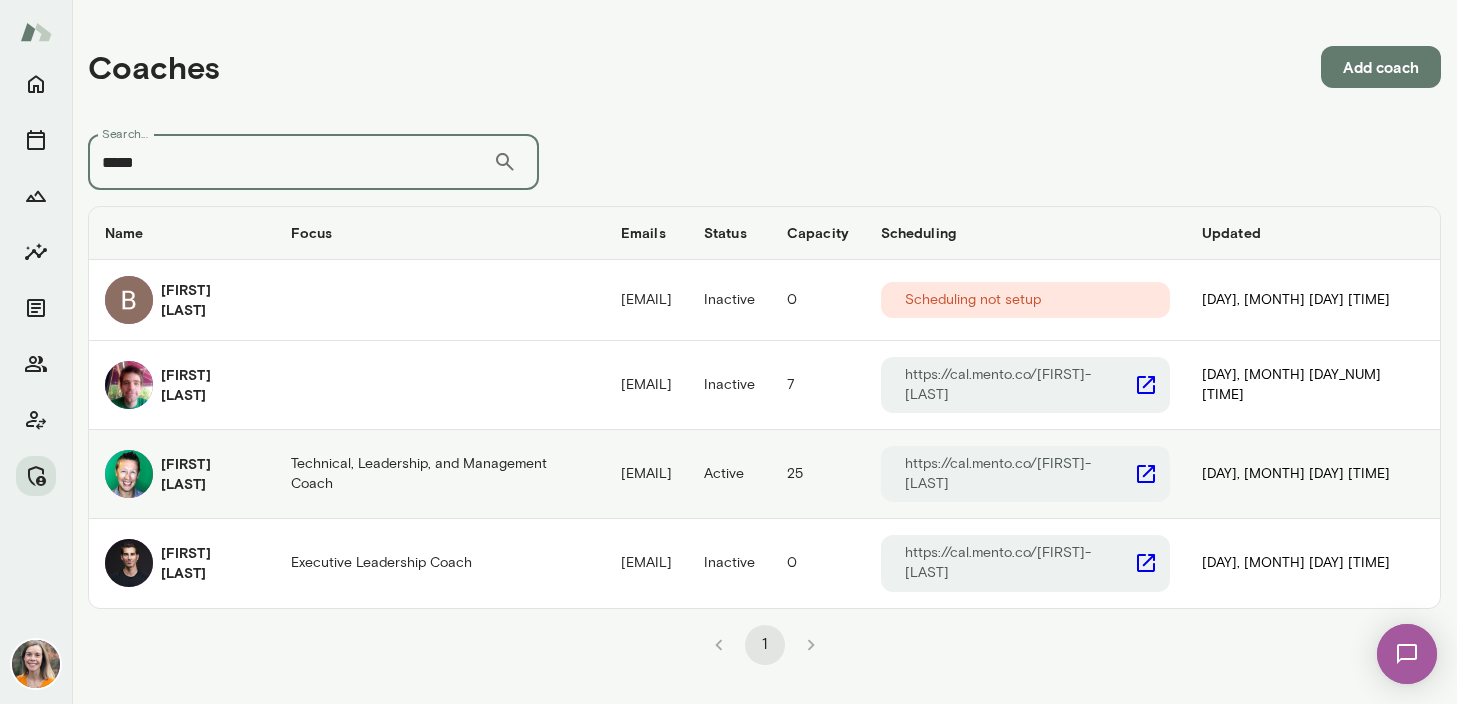type on "*****" 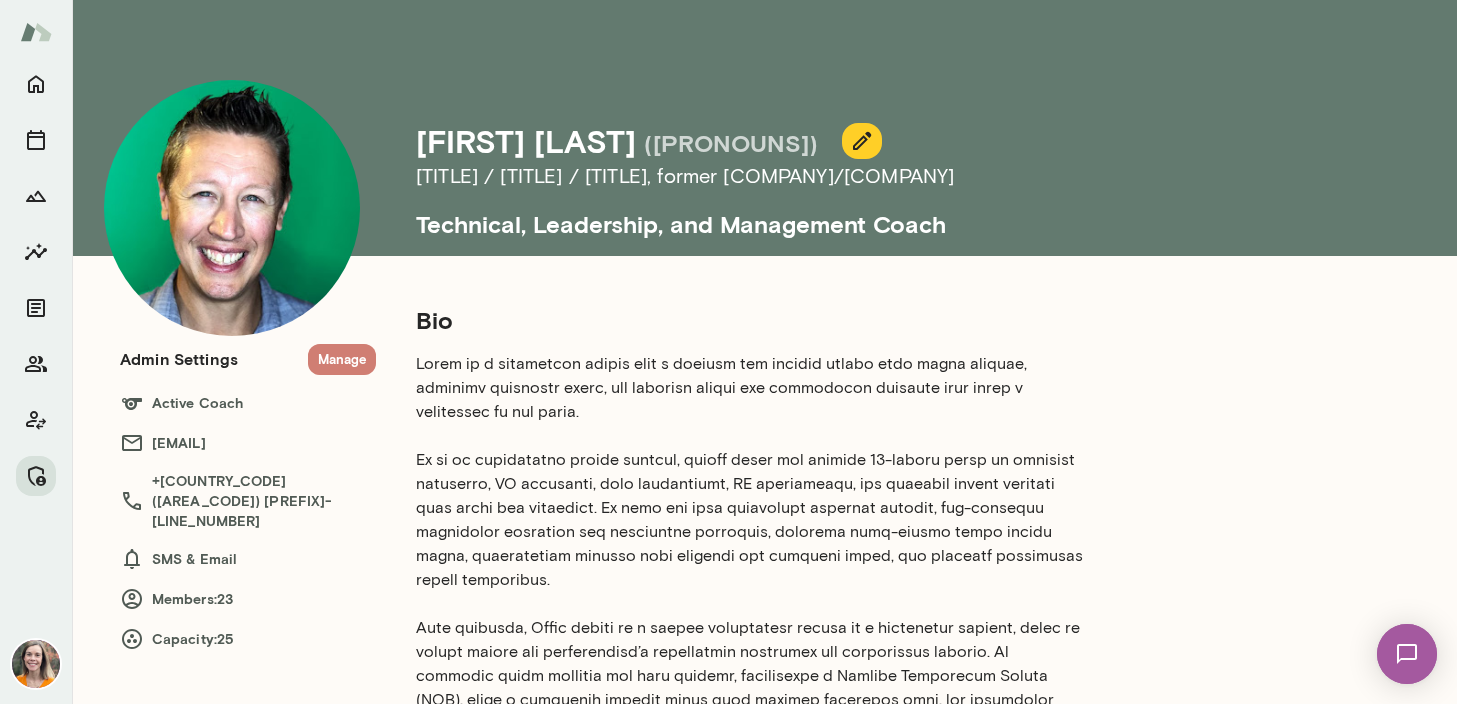 click on "Manage" at bounding box center (342, 359) 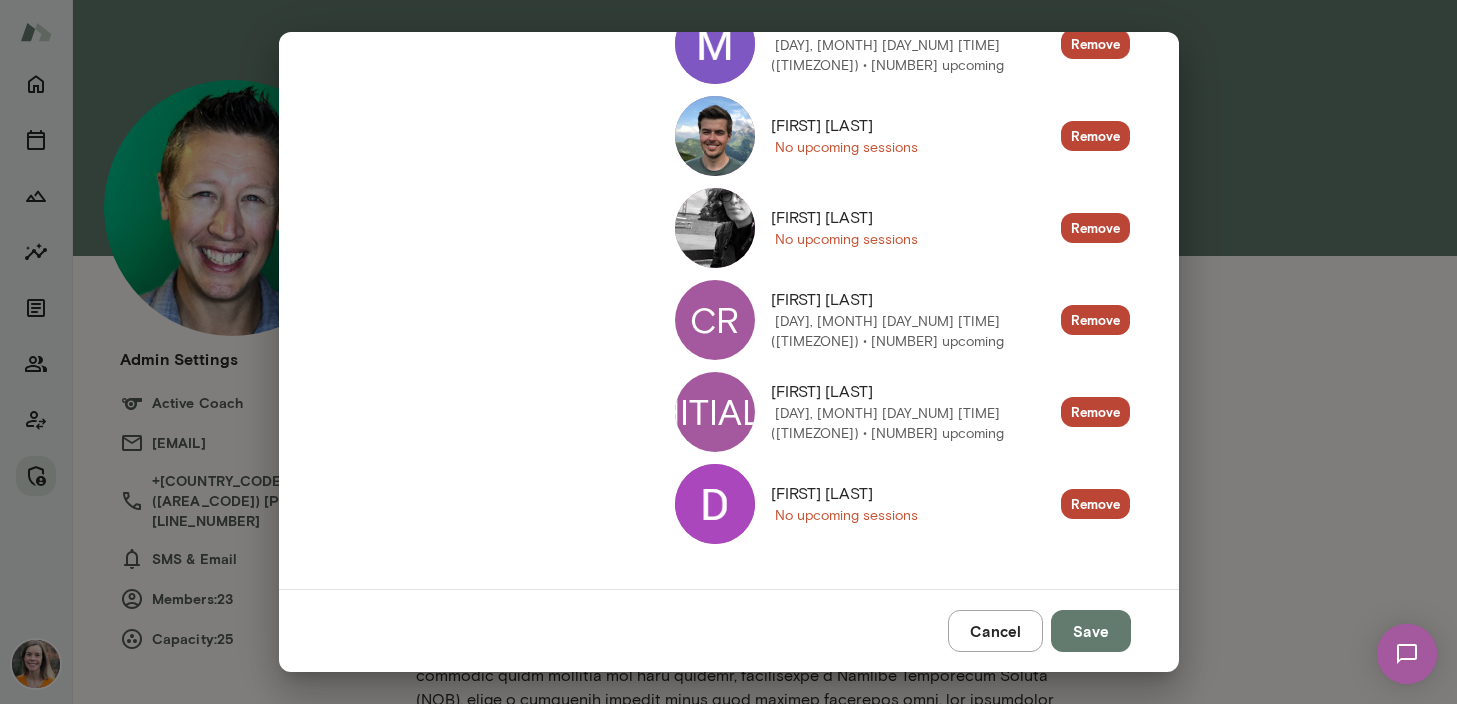 scroll, scrollTop: 1916, scrollLeft: 0, axis: vertical 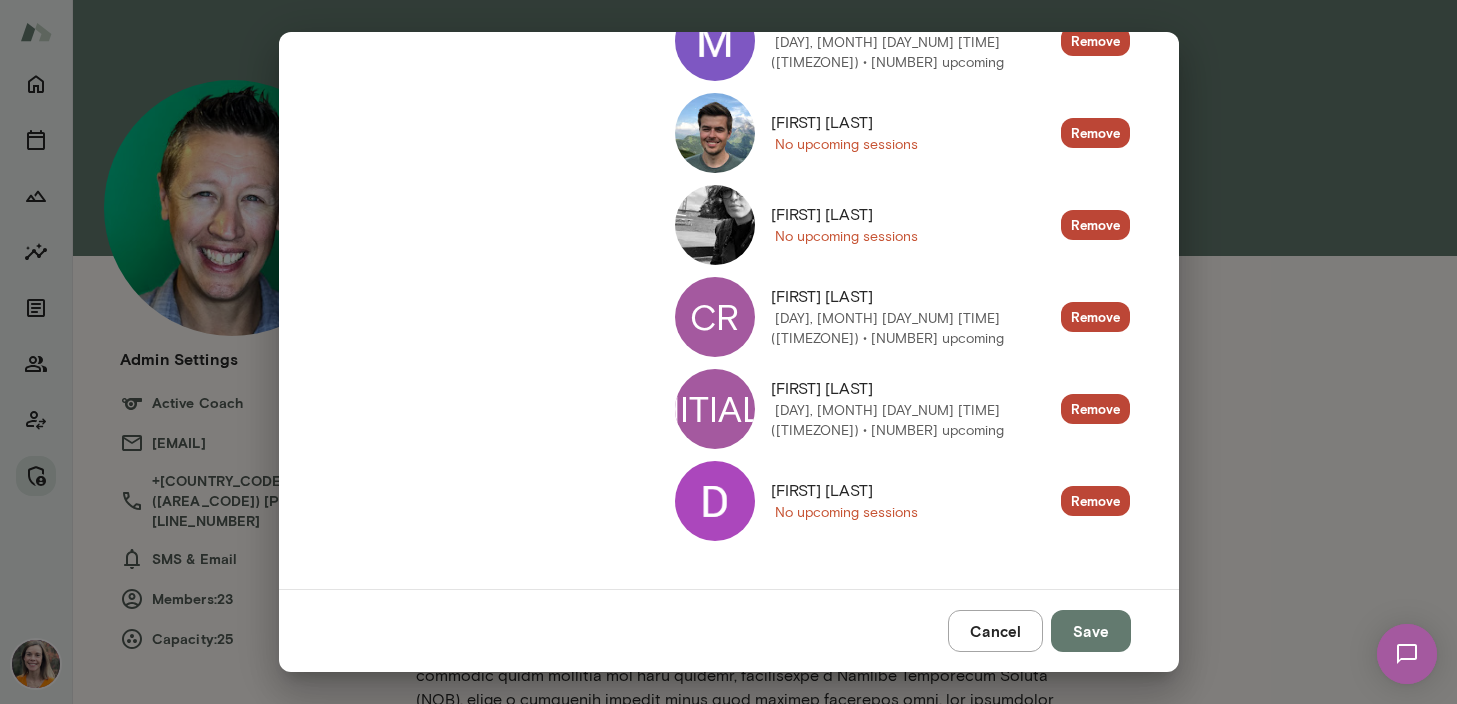 click at bounding box center [715, 501] 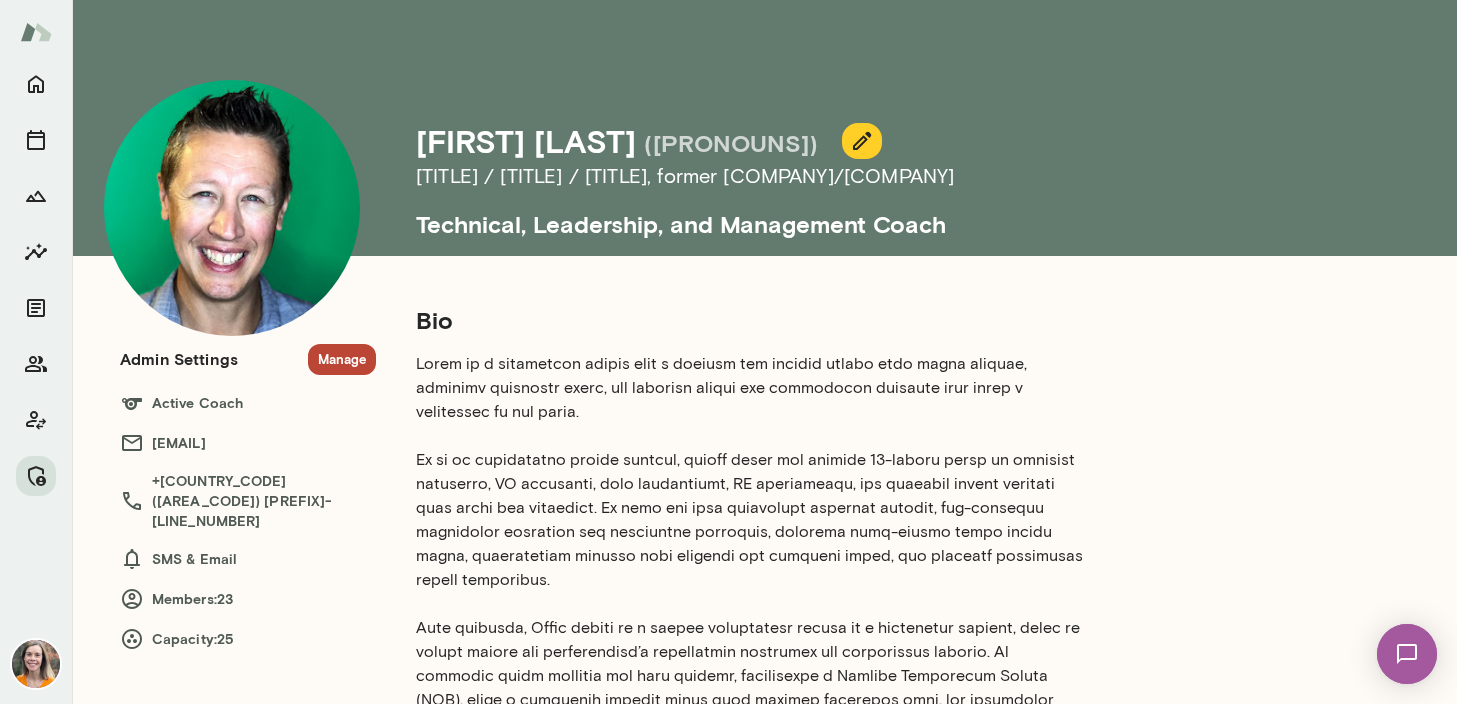 click on "Manage" at bounding box center (342, 359) 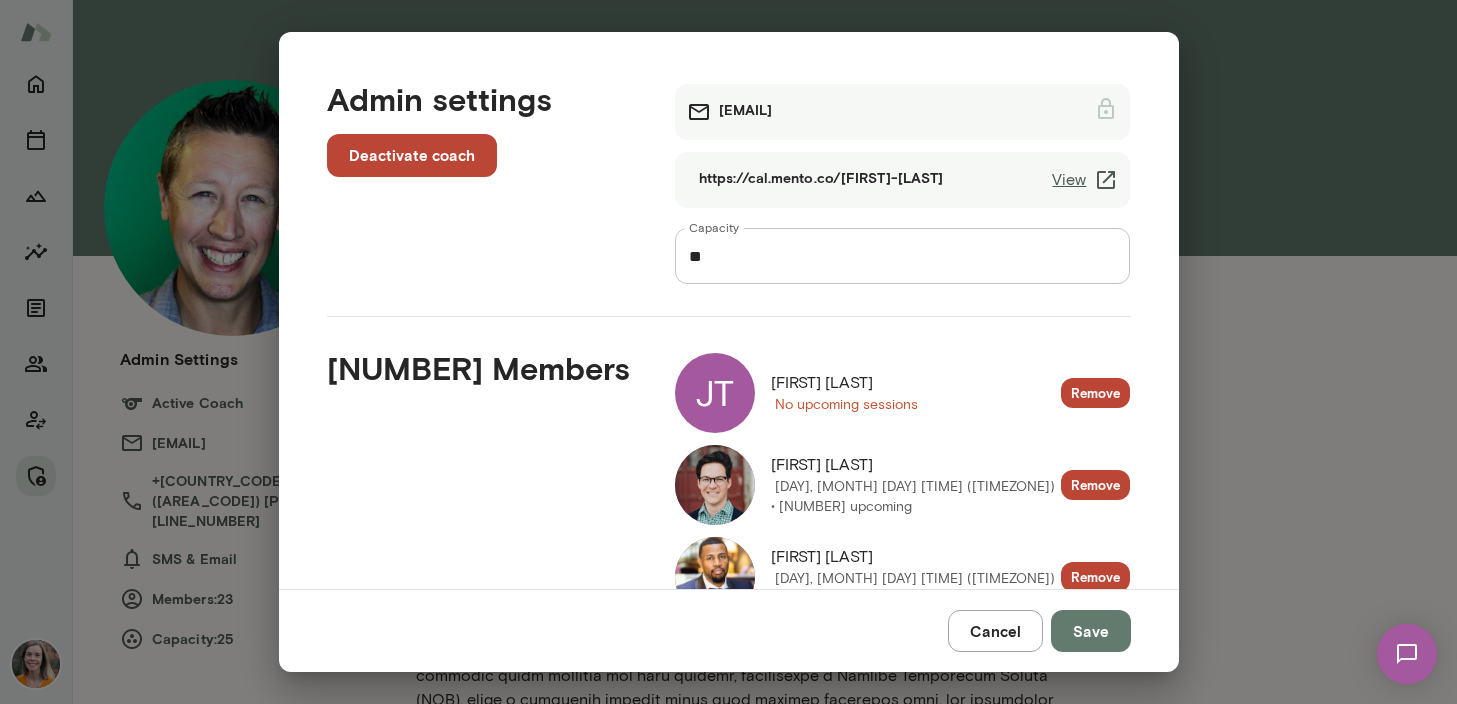 click on "JT" at bounding box center [715, 393] 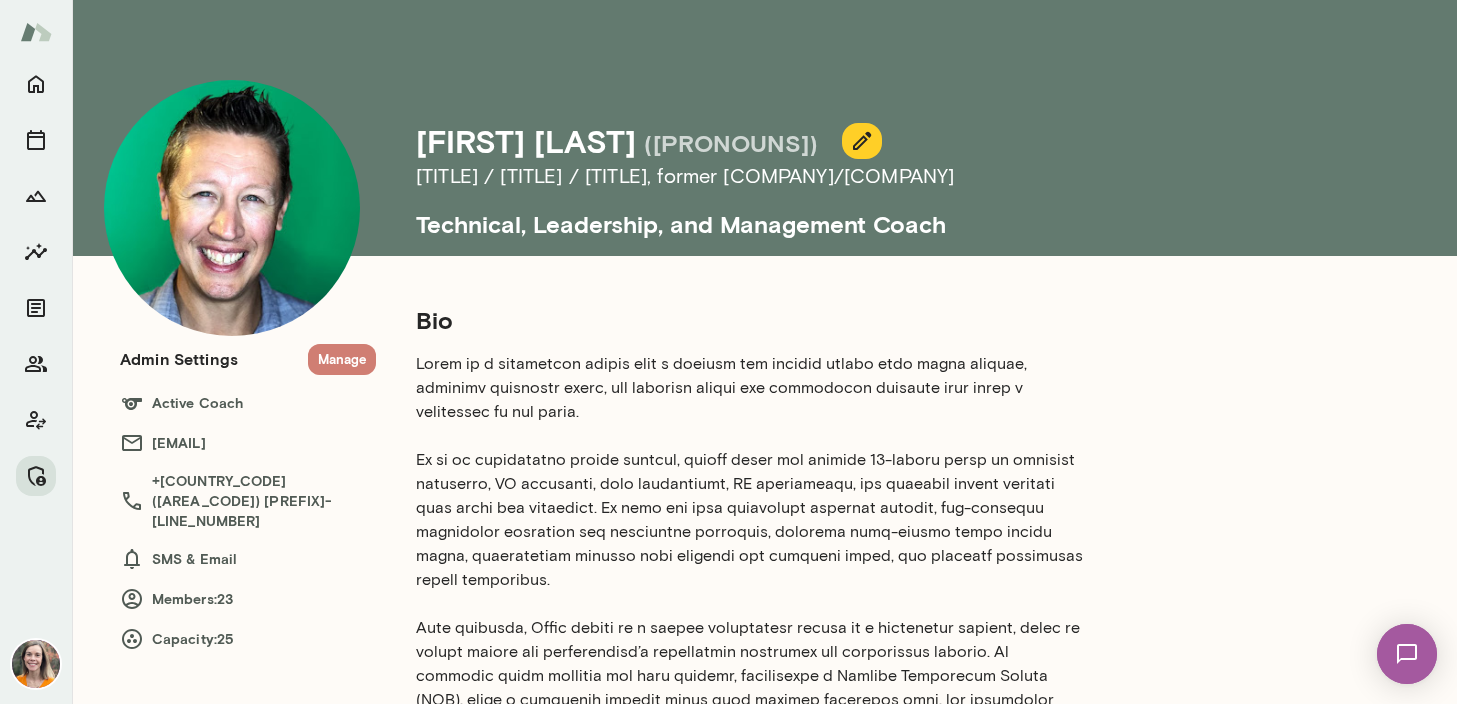 click on "Manage" at bounding box center [342, 359] 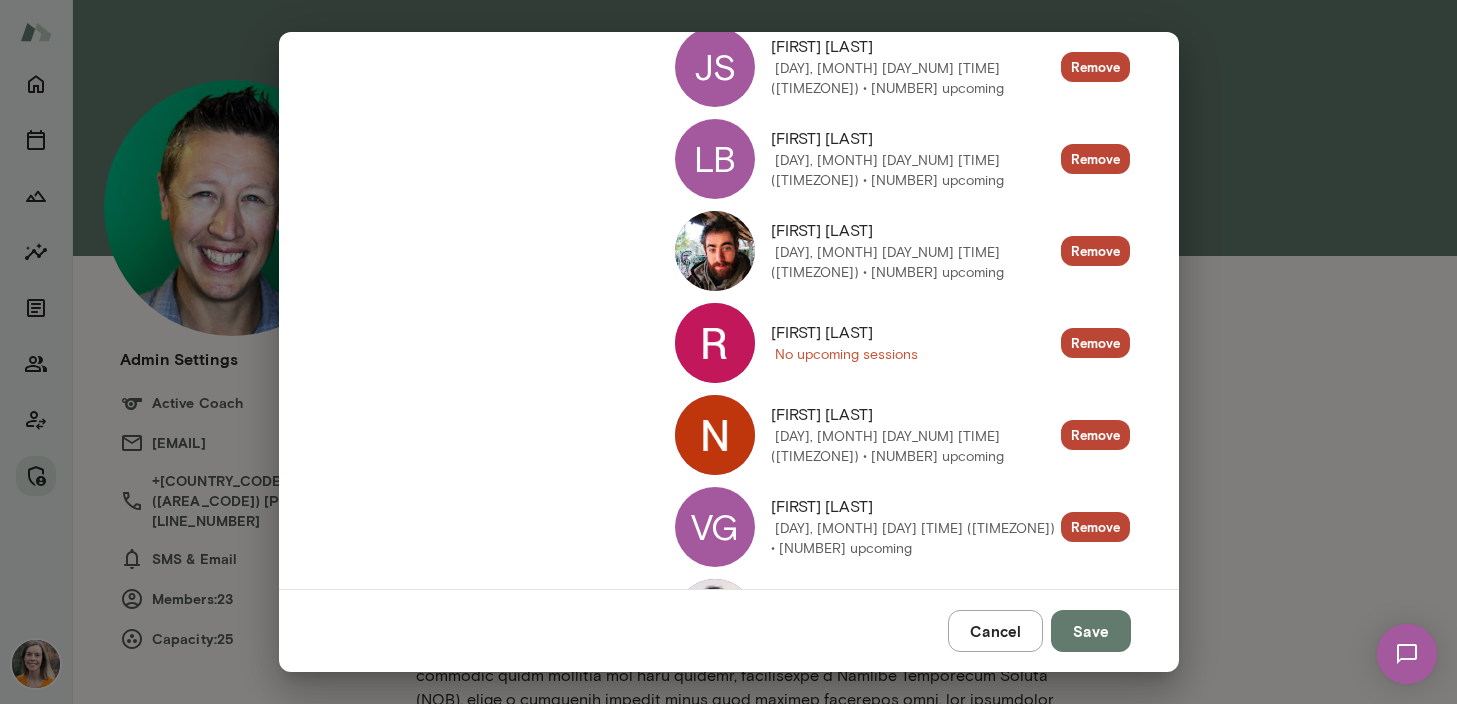 scroll, scrollTop: 695, scrollLeft: 0, axis: vertical 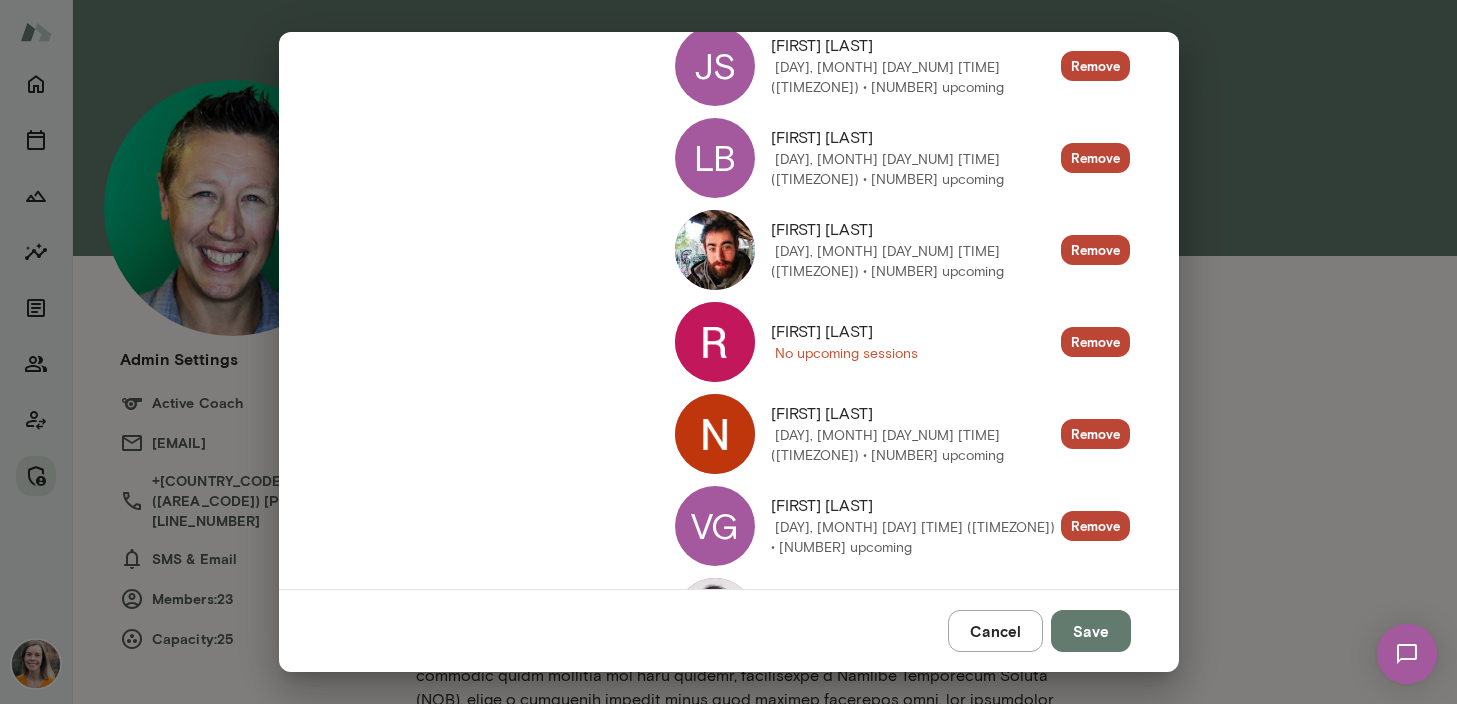 click at bounding box center [715, 342] 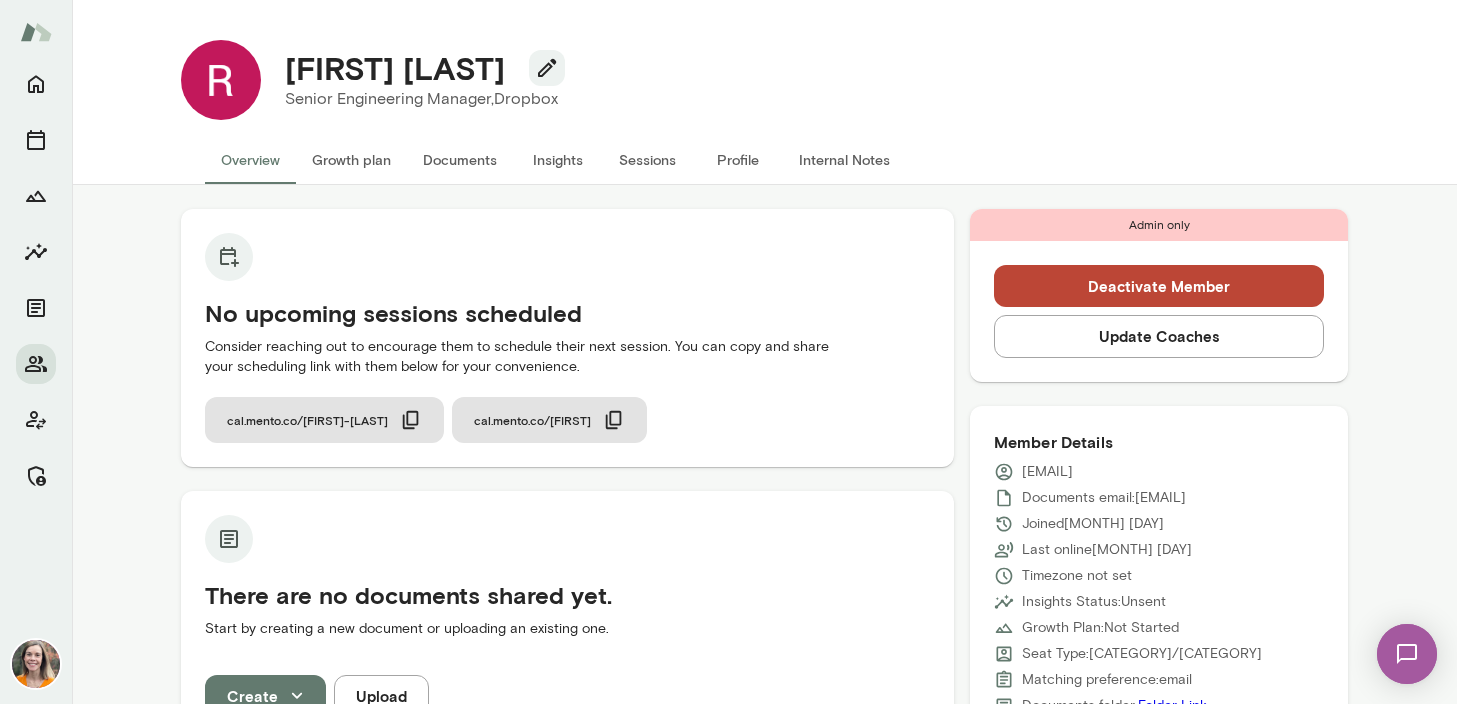 click on "Sessions" at bounding box center [648, 160] 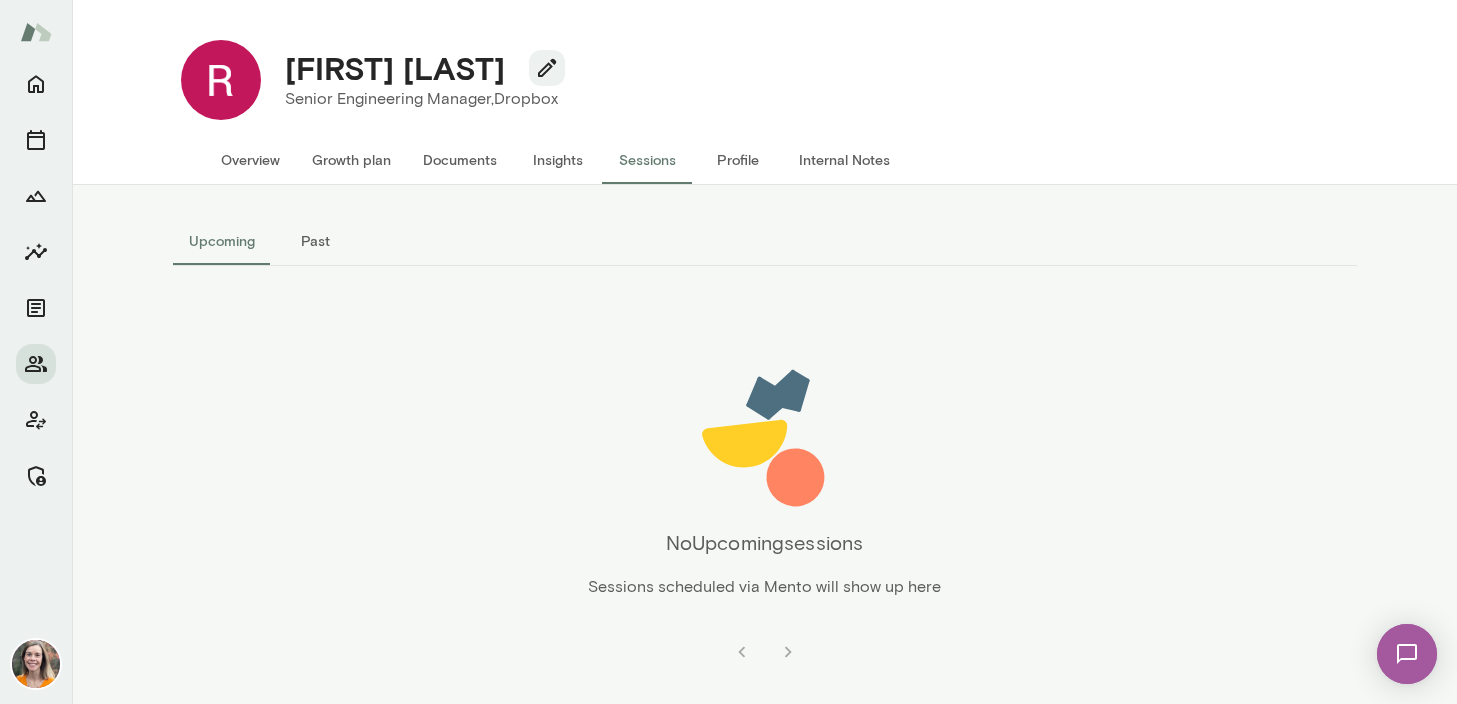 click on "Past" at bounding box center [316, 241] 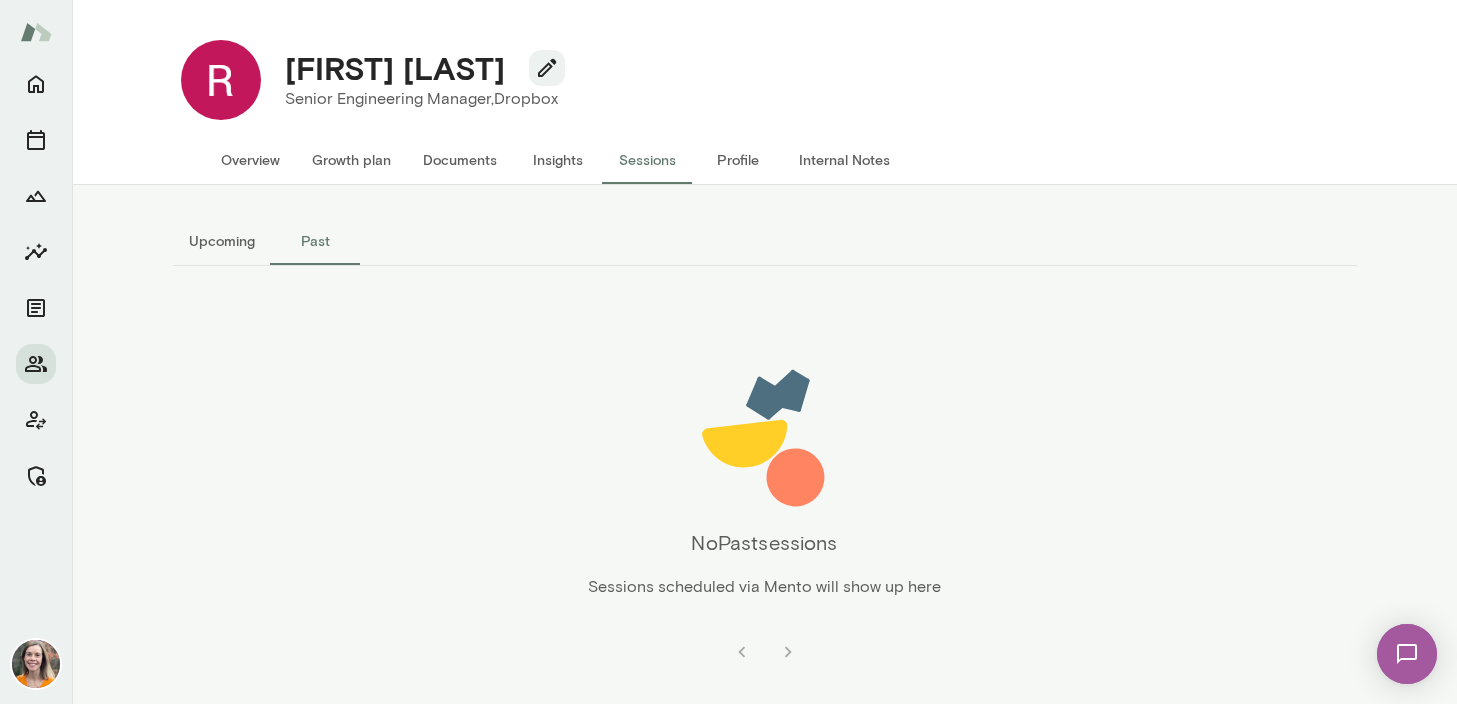 click on "Upcoming" at bounding box center [222, 241] 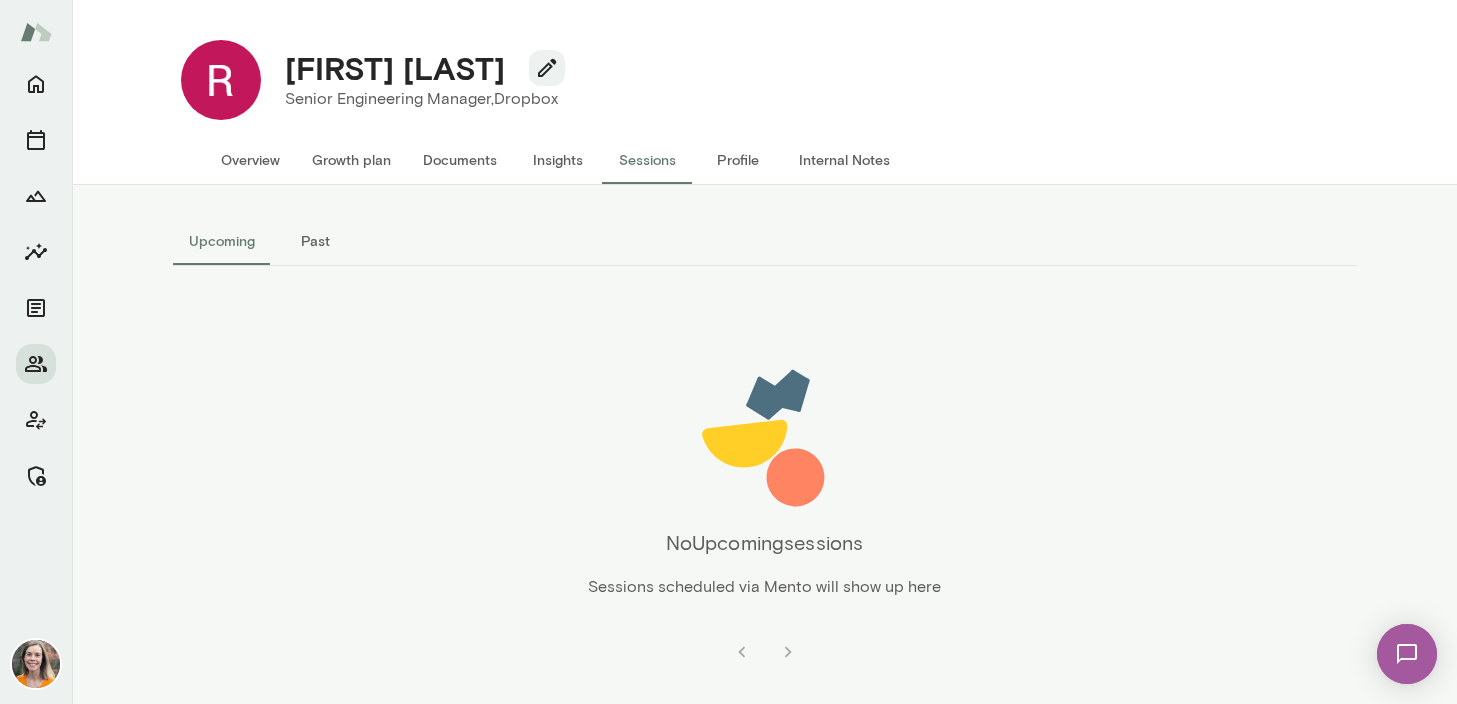 click on "Overview" at bounding box center [250, 160] 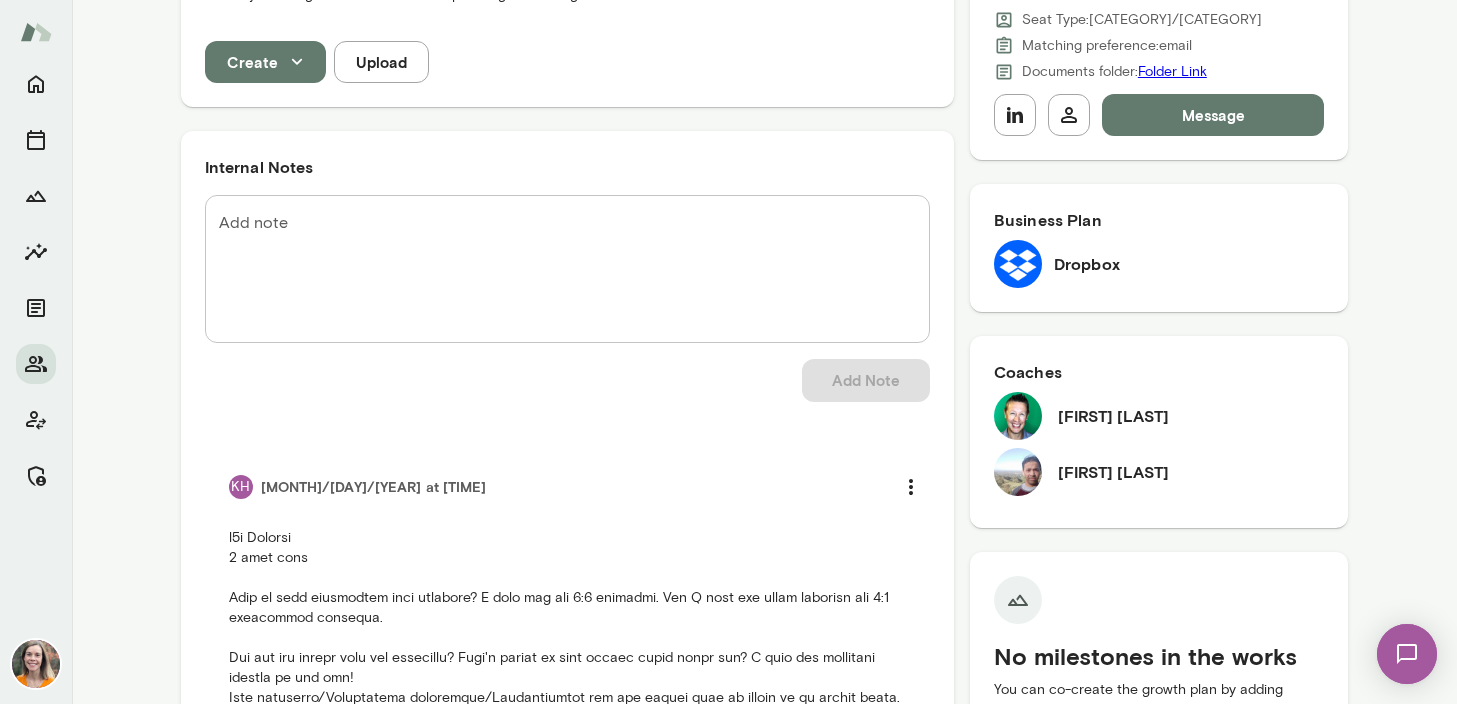 scroll, scrollTop: 0, scrollLeft: 0, axis: both 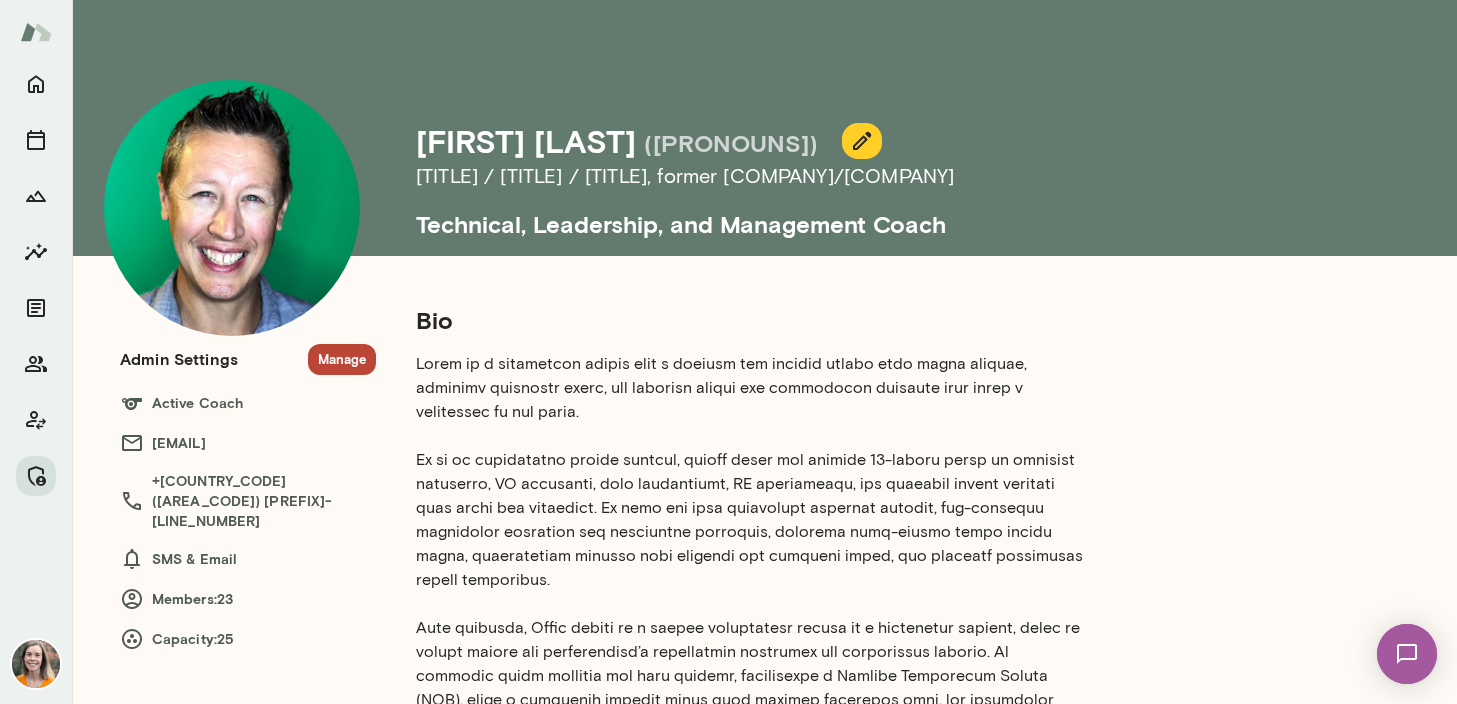 click on "Manage" at bounding box center [342, 359] 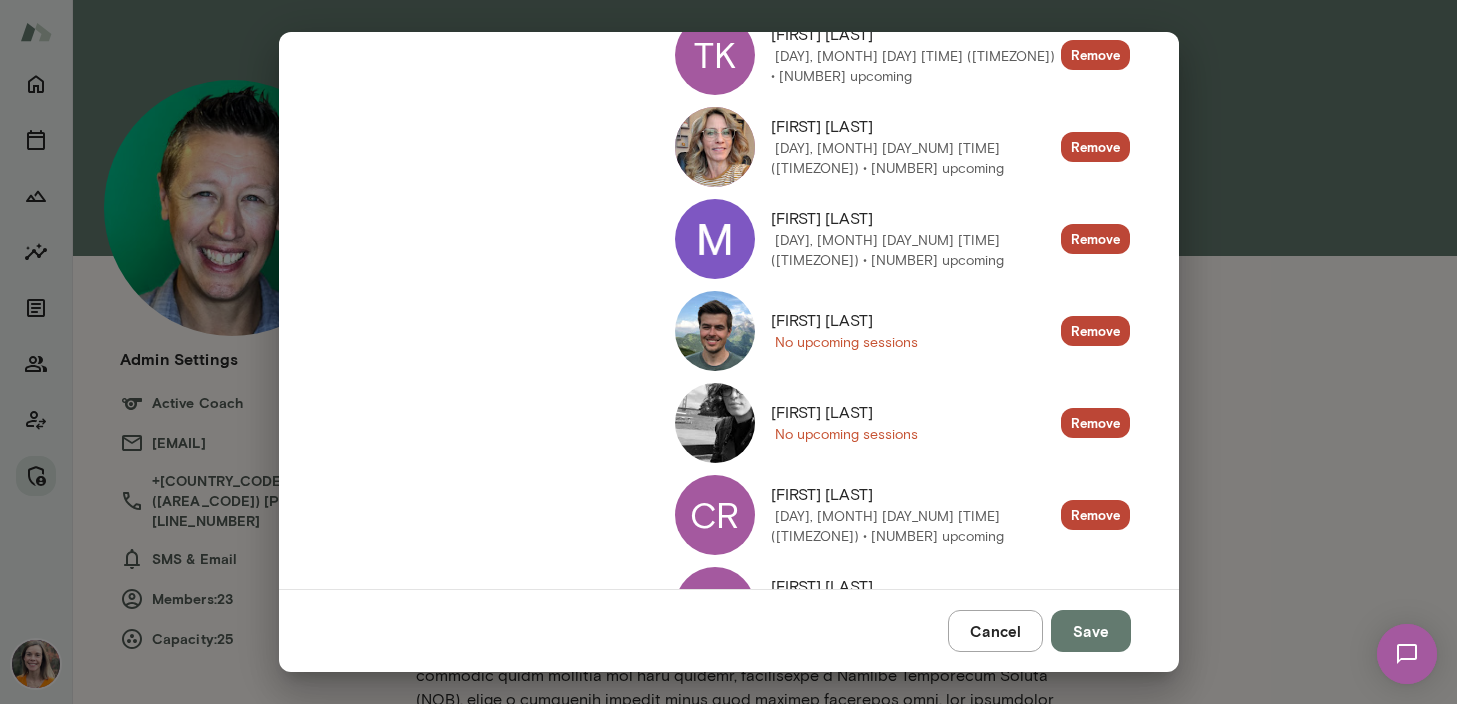 scroll, scrollTop: 1719, scrollLeft: 0, axis: vertical 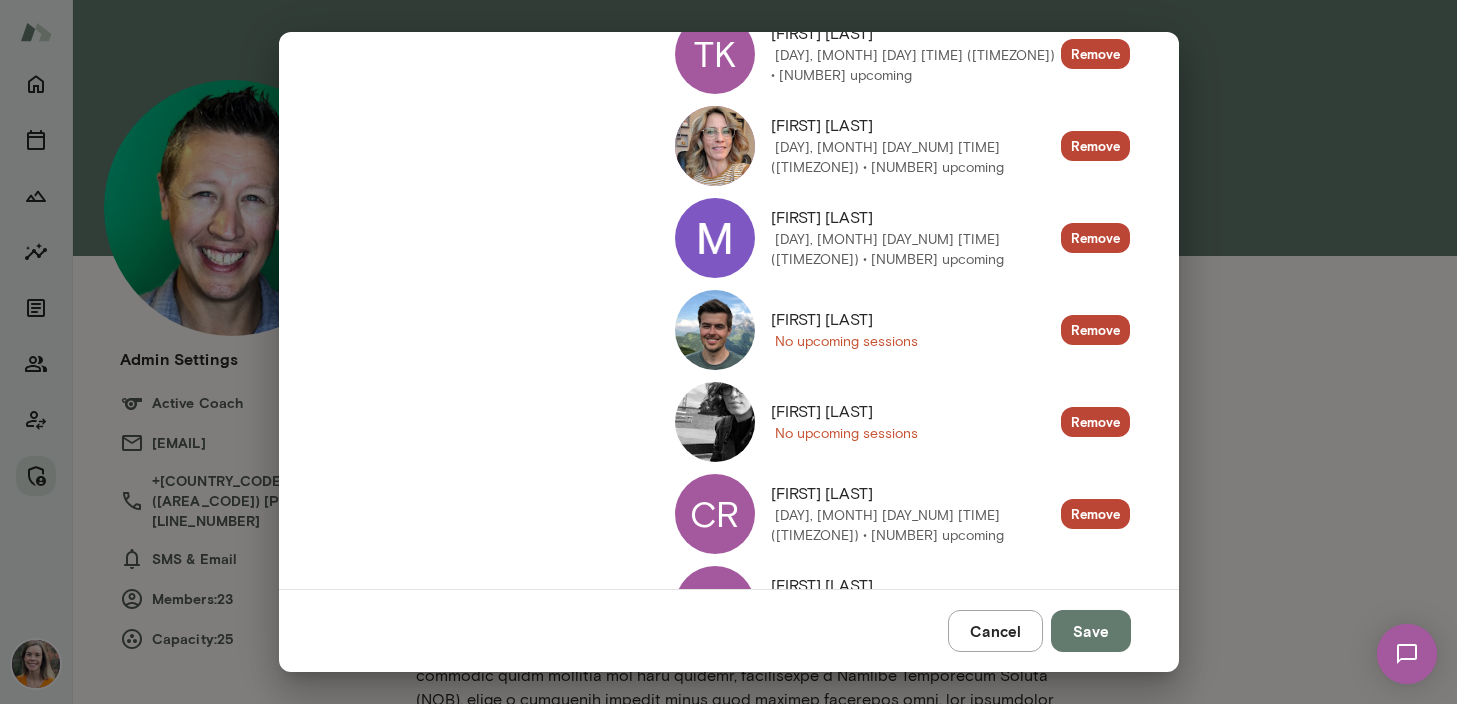 click at bounding box center (715, 330) 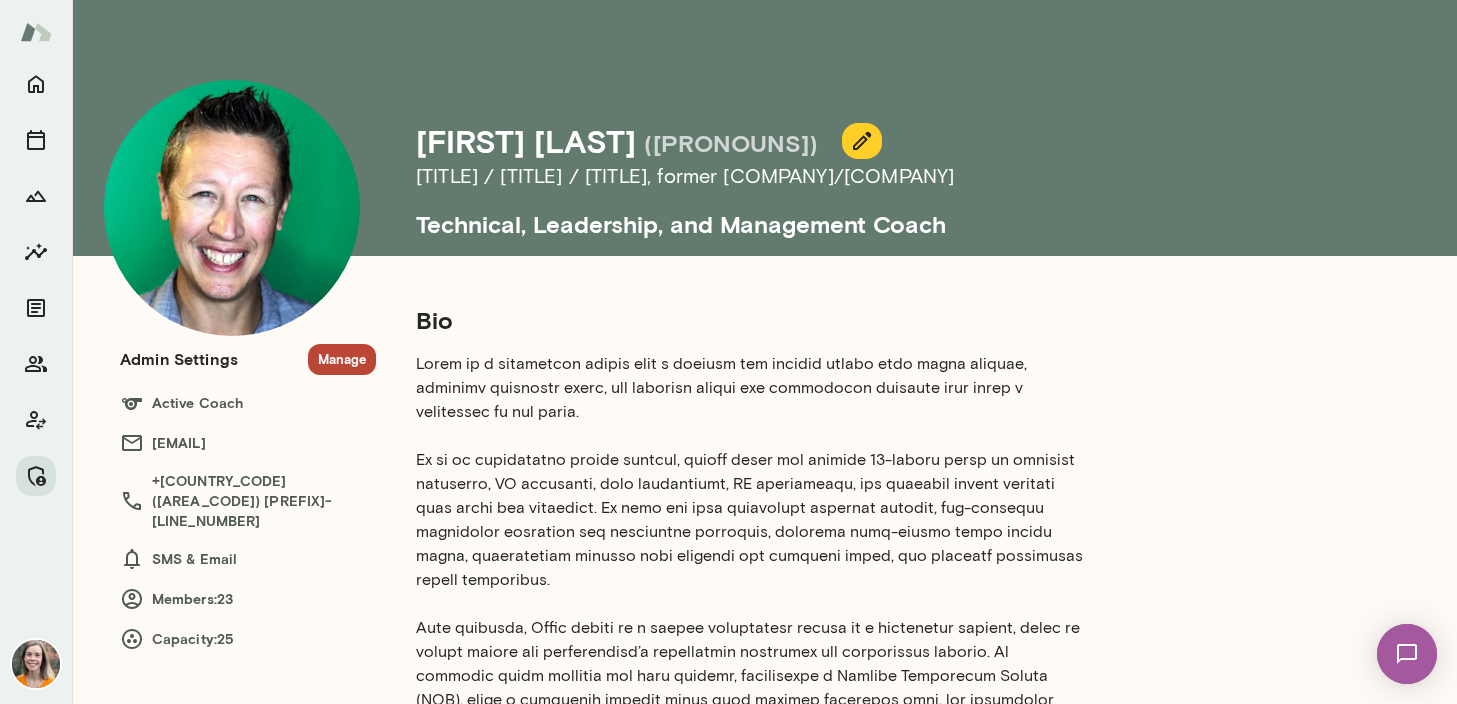 click on "Manage" at bounding box center [342, 359] 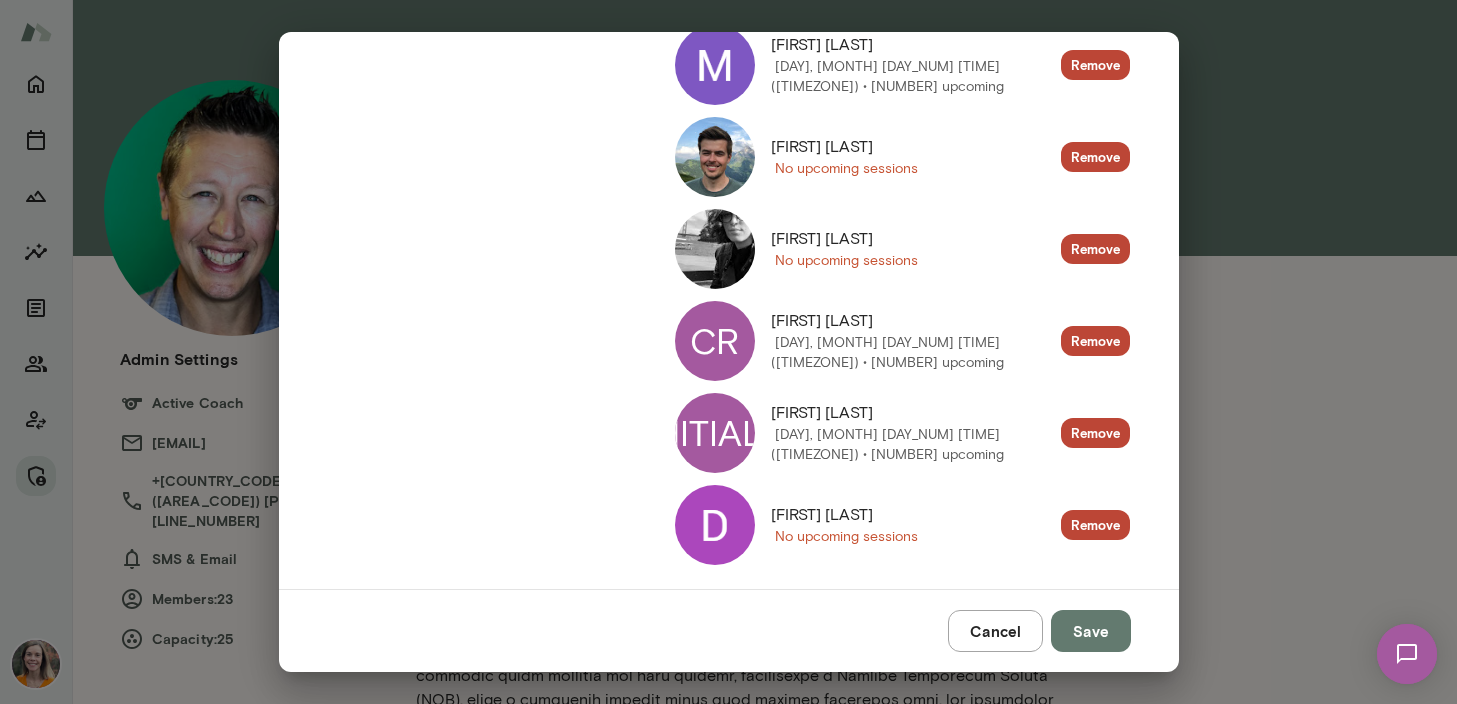 scroll, scrollTop: 1916, scrollLeft: 0, axis: vertical 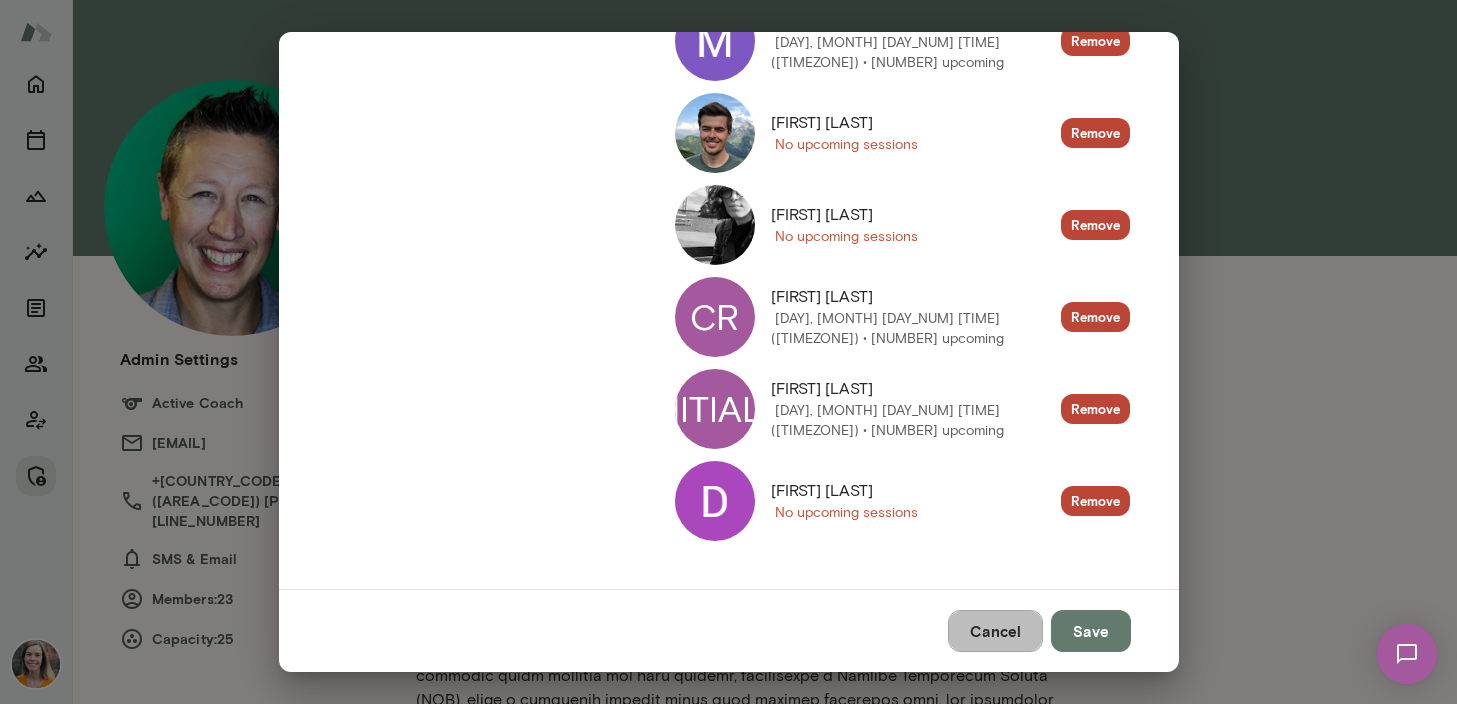 click on "Cancel" at bounding box center (995, 631) 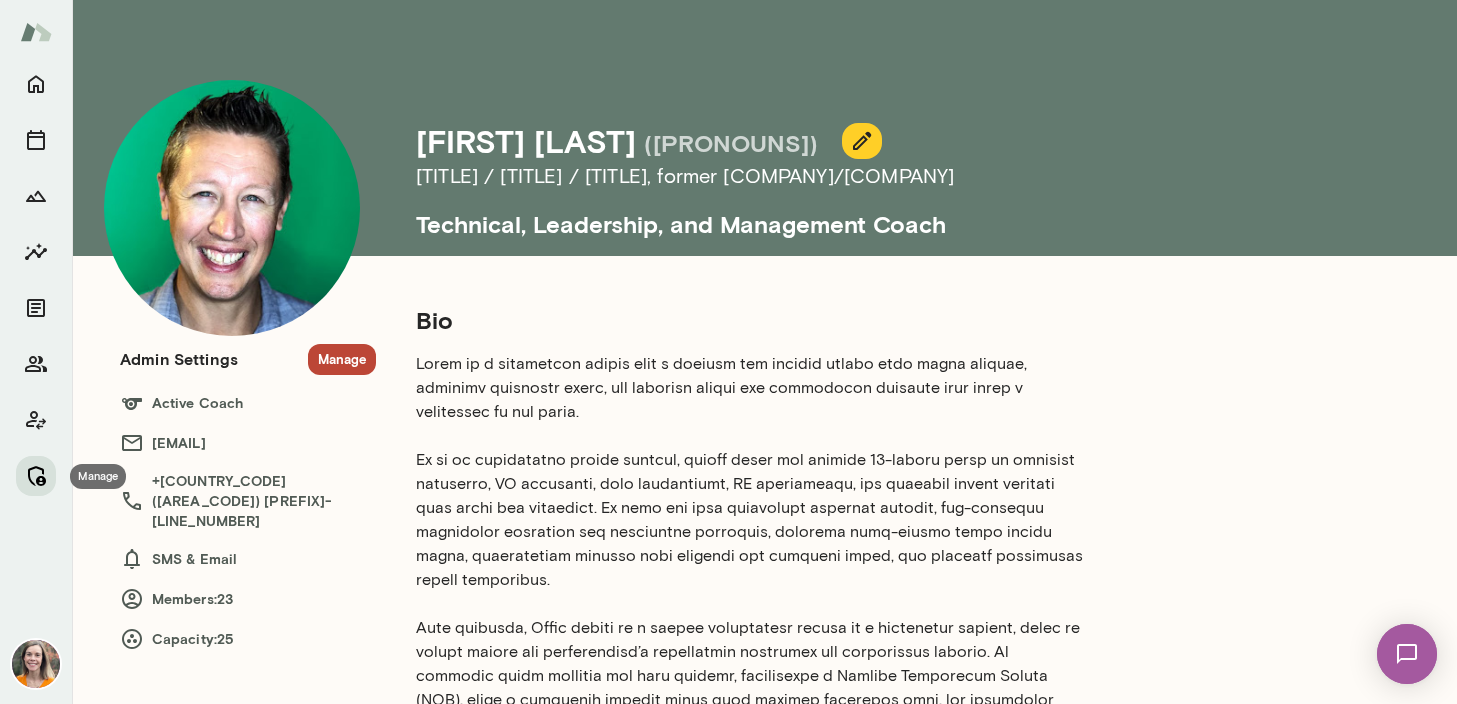 click 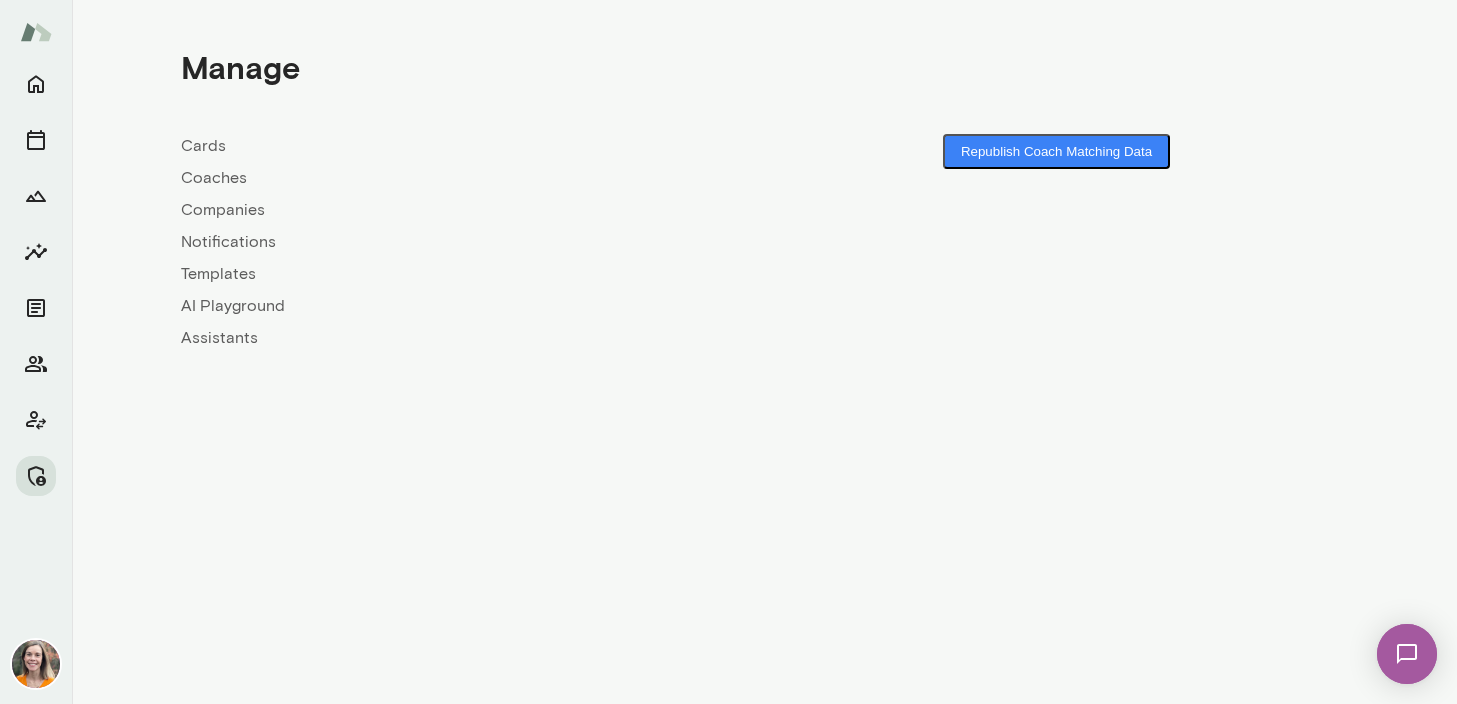 click on "Coaches" at bounding box center (473, 178) 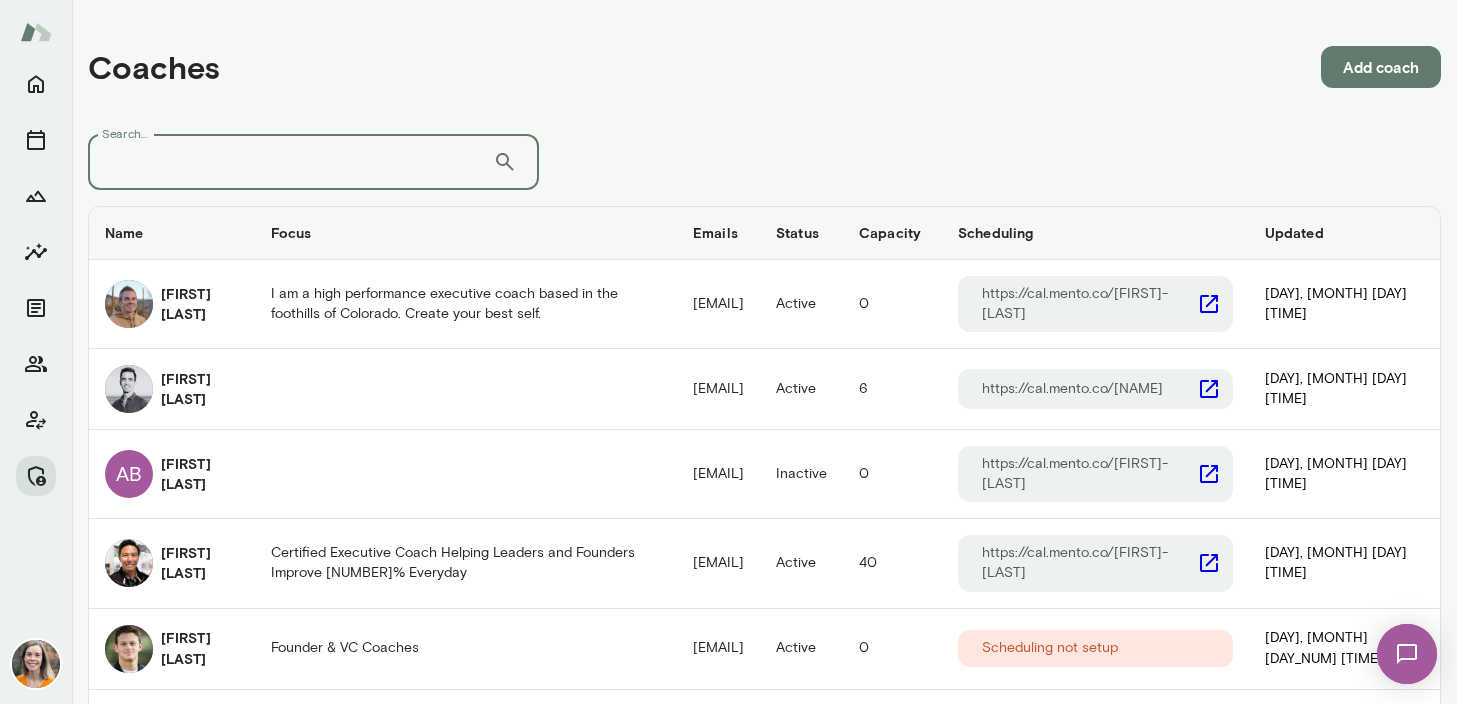 click on "Search..." at bounding box center [290, 162] 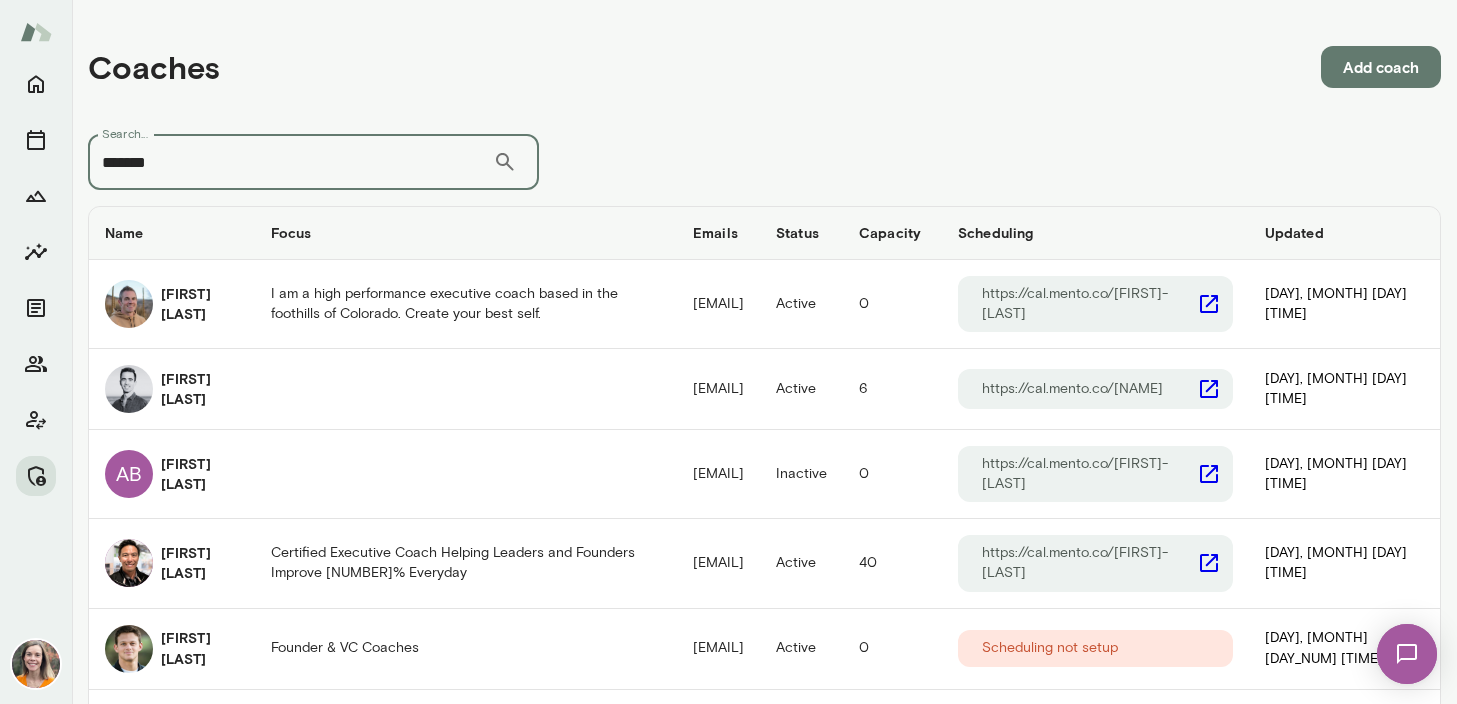 type on "*******" 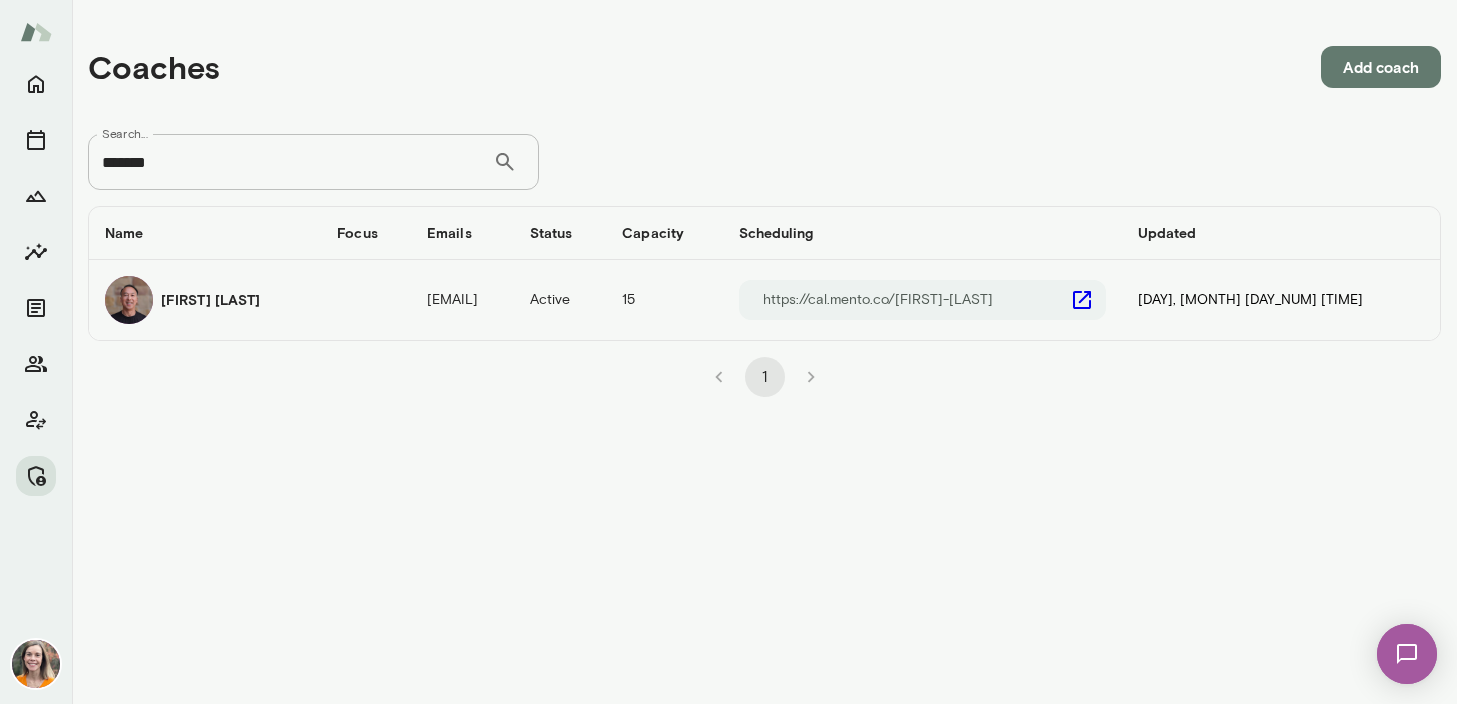 click on "[FIRST] [LAST]" at bounding box center [210, 300] 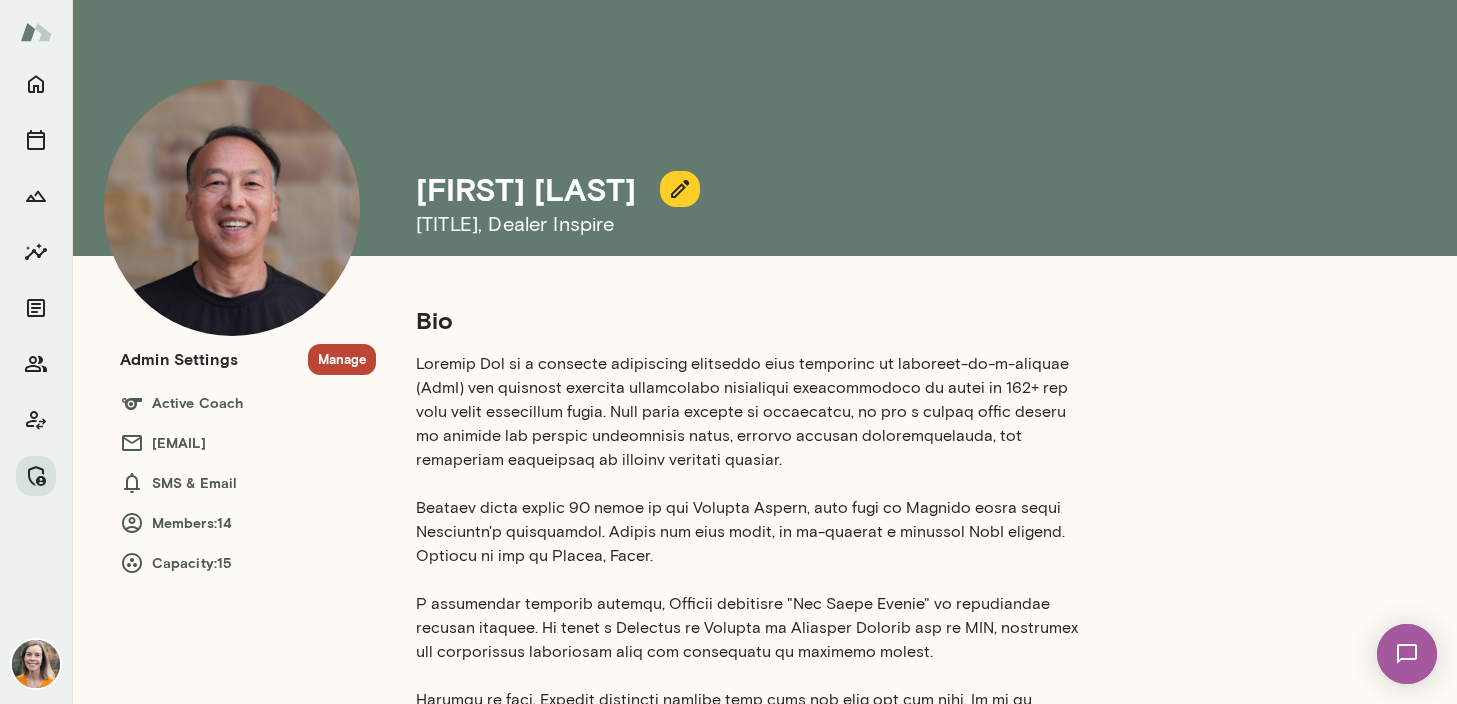 click on "Manage" at bounding box center [342, 359] 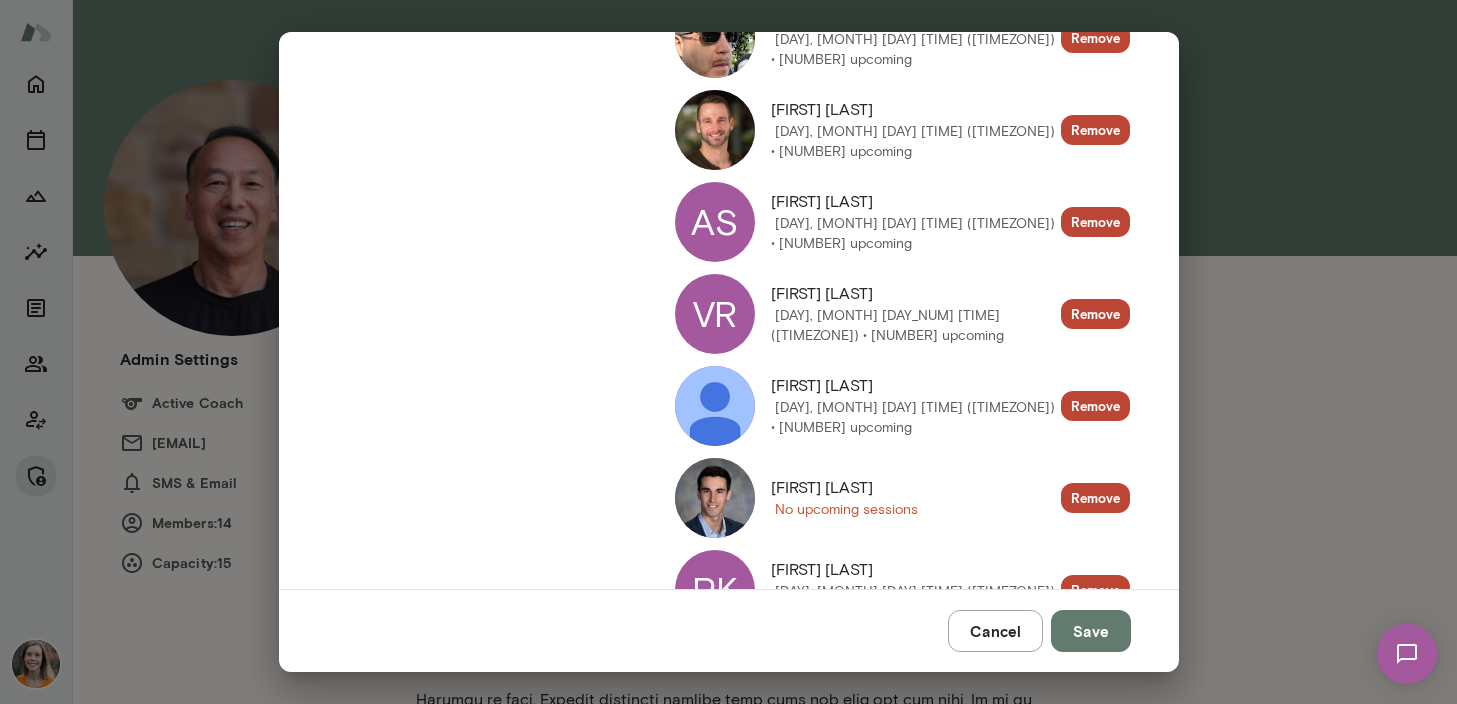 scroll, scrollTop: 0, scrollLeft: 0, axis: both 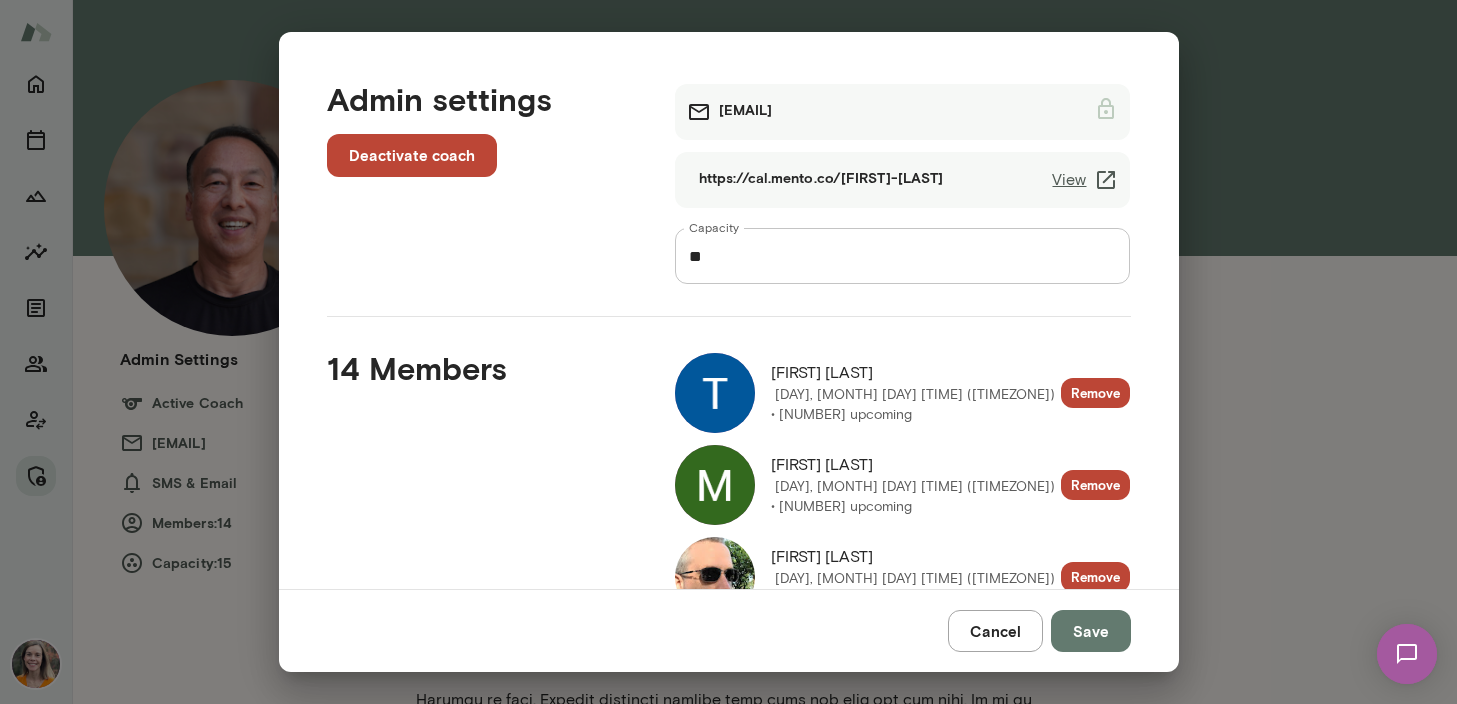 click on "Cancel" at bounding box center [995, 631] 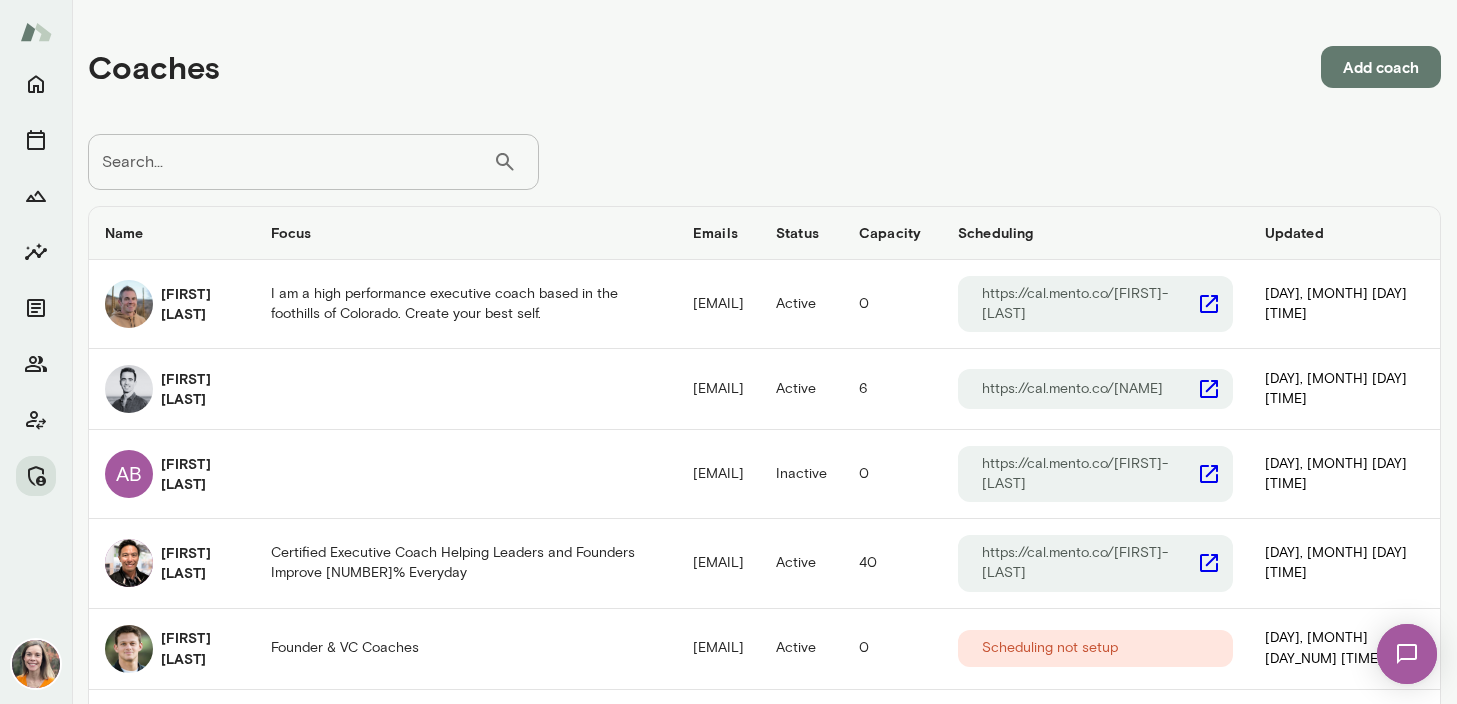 click on "Search..." at bounding box center [290, 162] 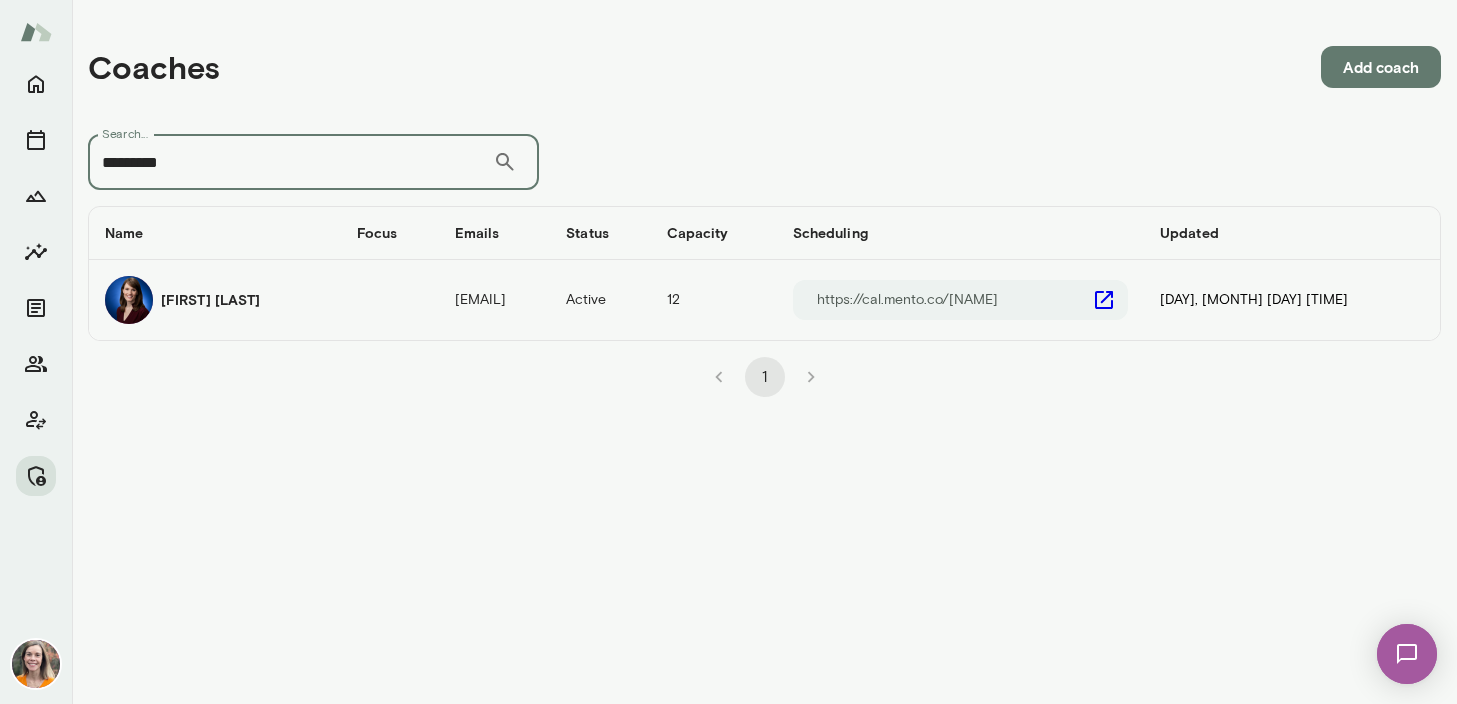 type on "*********" 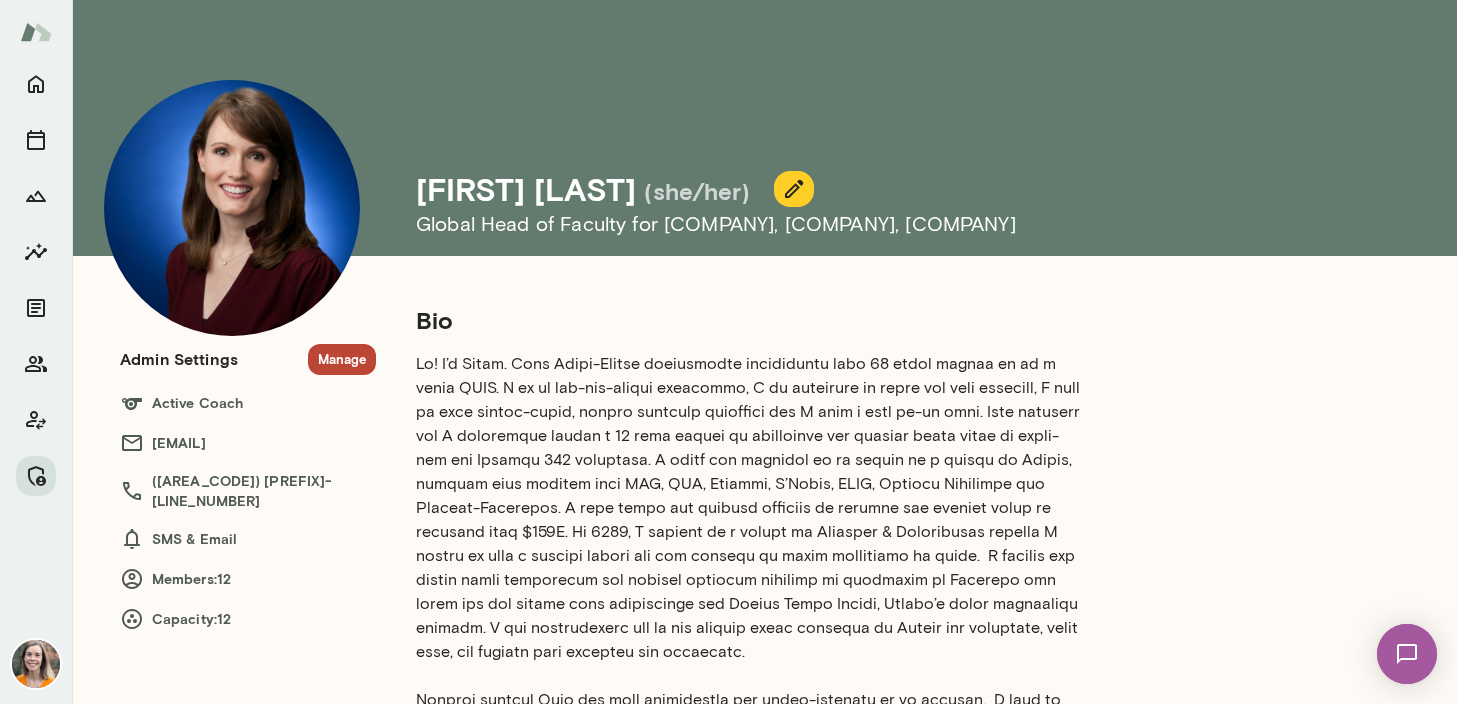 click on "Manage" at bounding box center [342, 359] 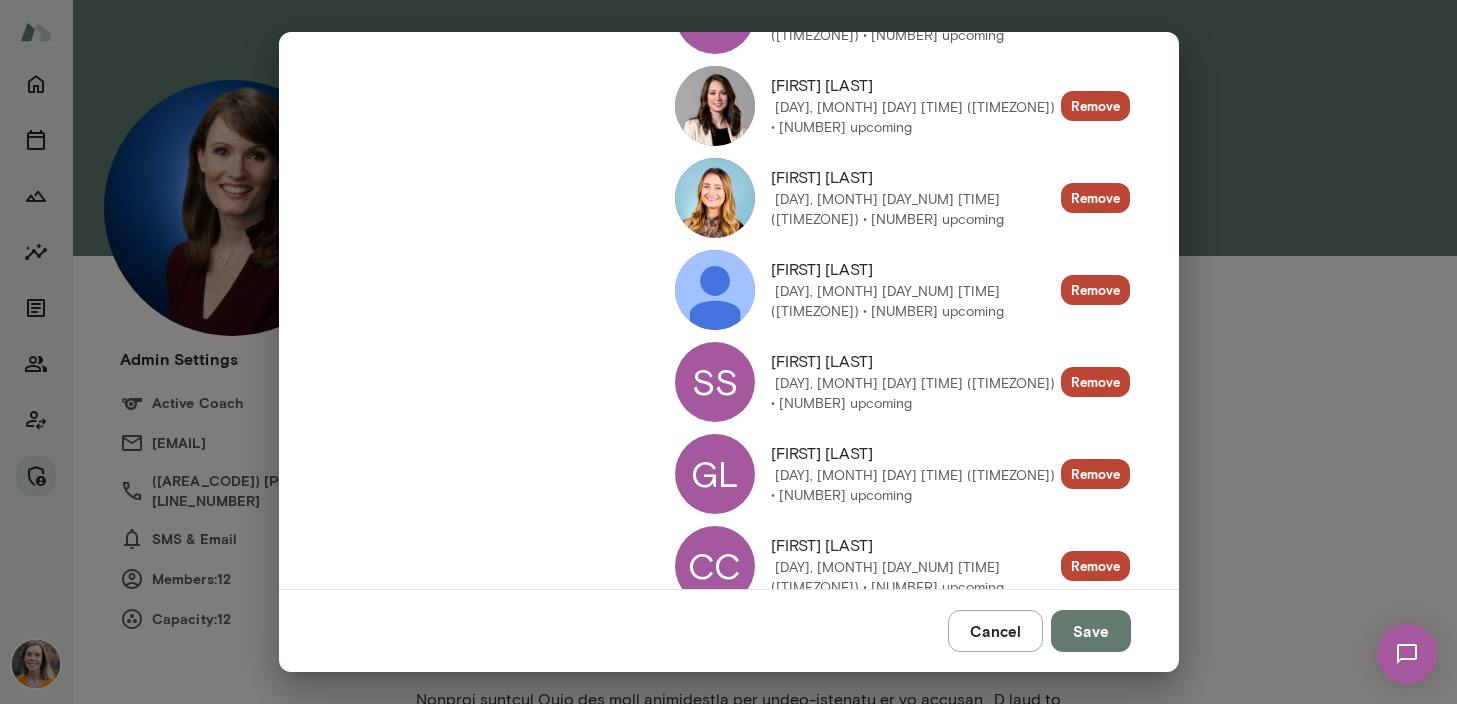 scroll, scrollTop: 904, scrollLeft: 0, axis: vertical 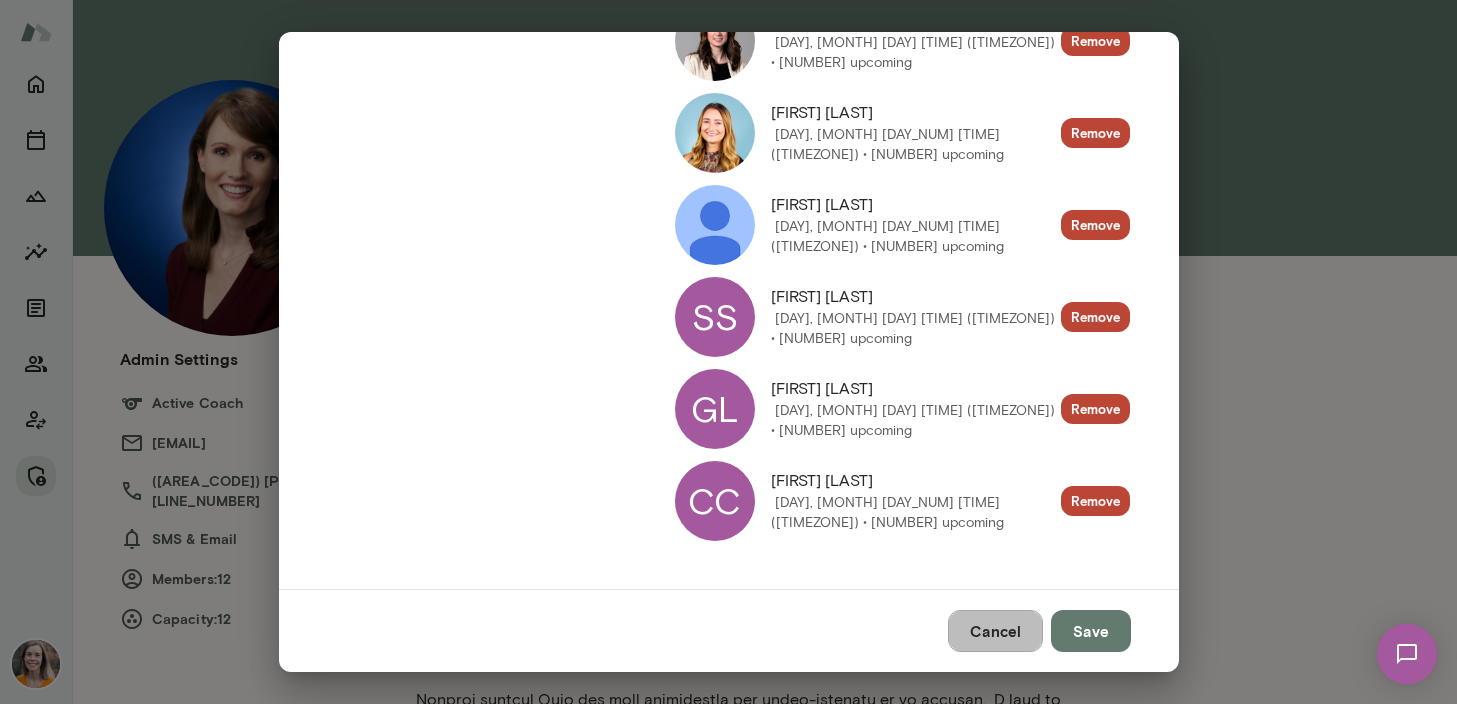 click on "Cancel" at bounding box center [995, 631] 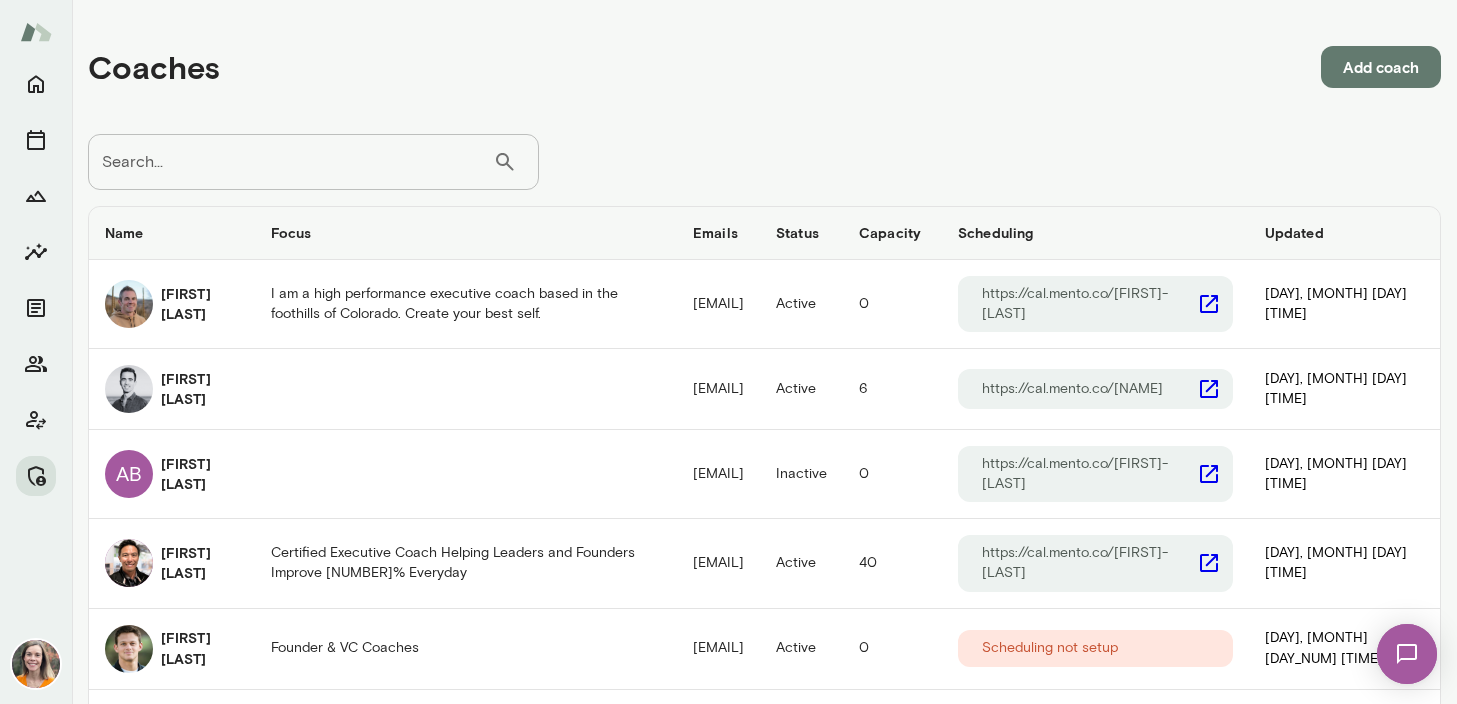 click on "Search..." at bounding box center [290, 162] 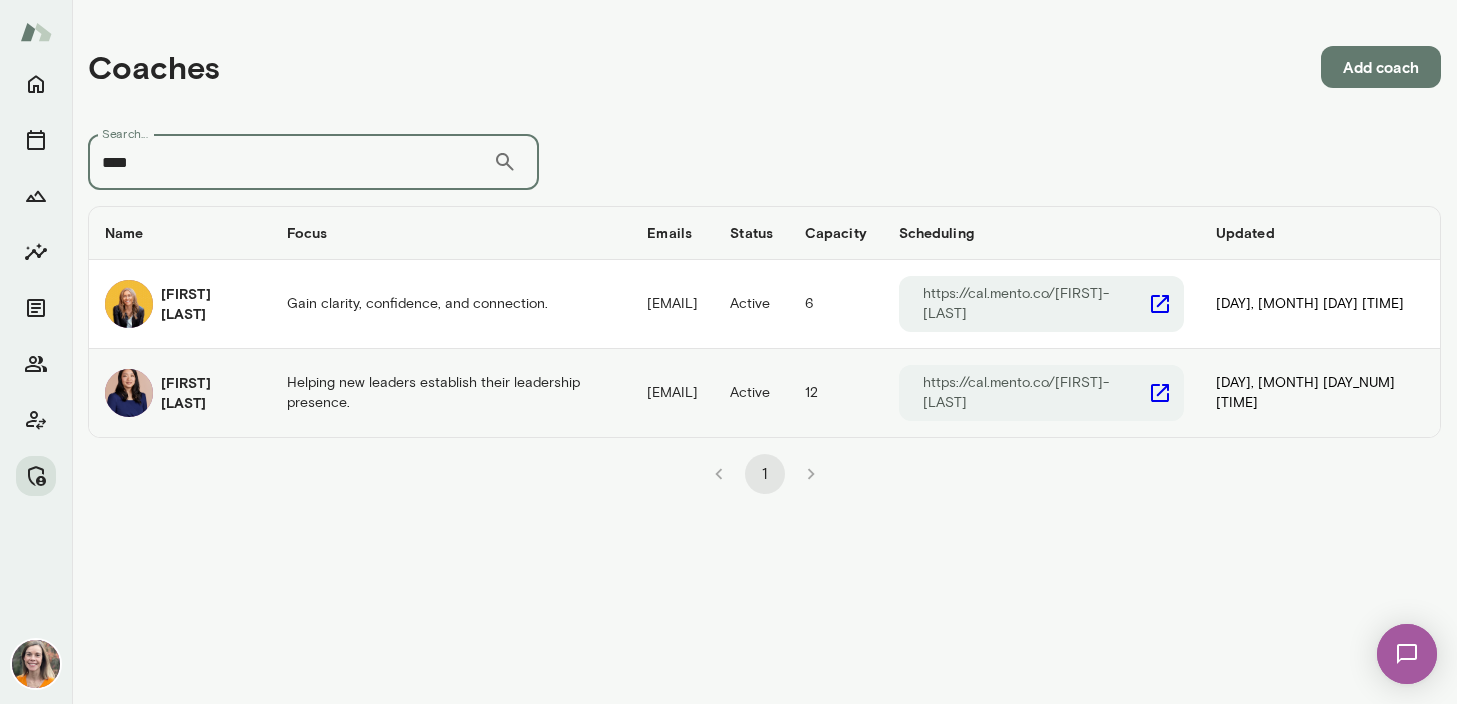 type on "****" 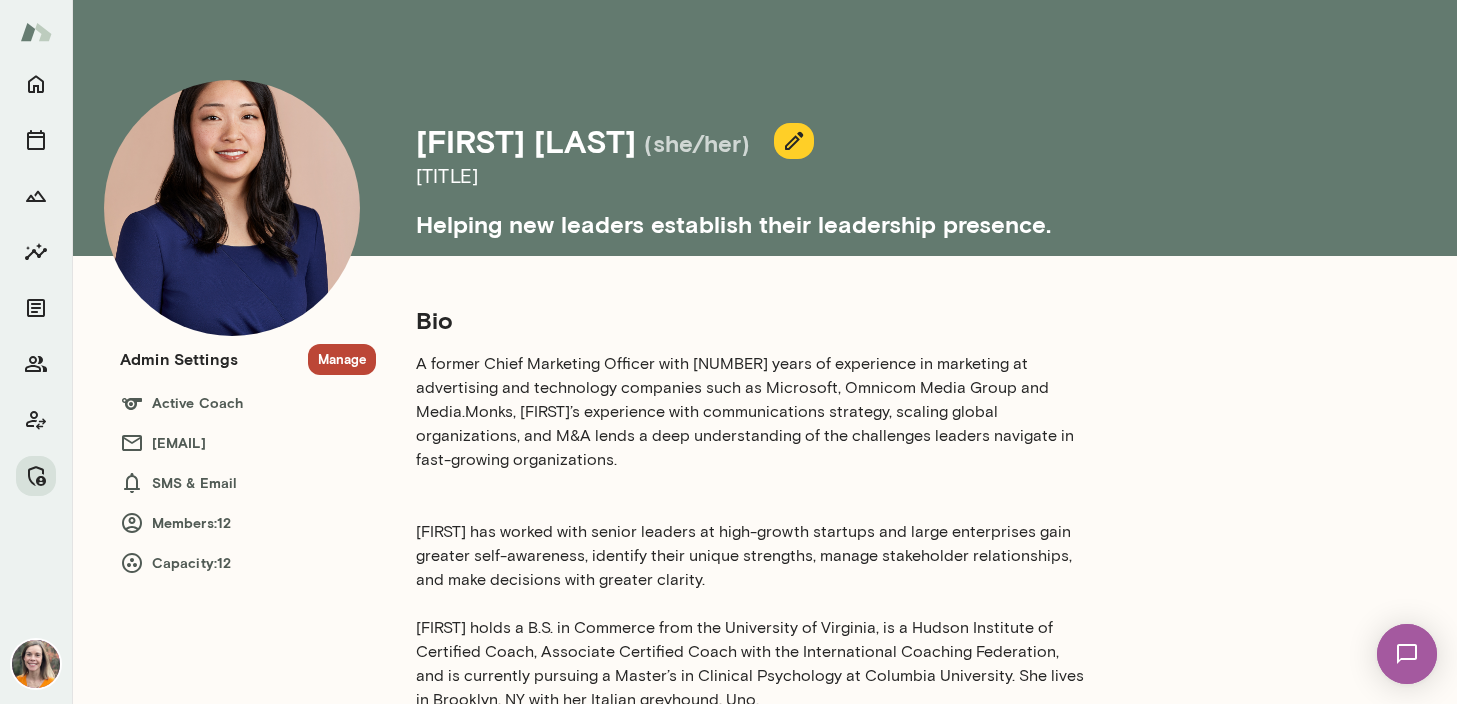 click on "Manage" at bounding box center [342, 359] 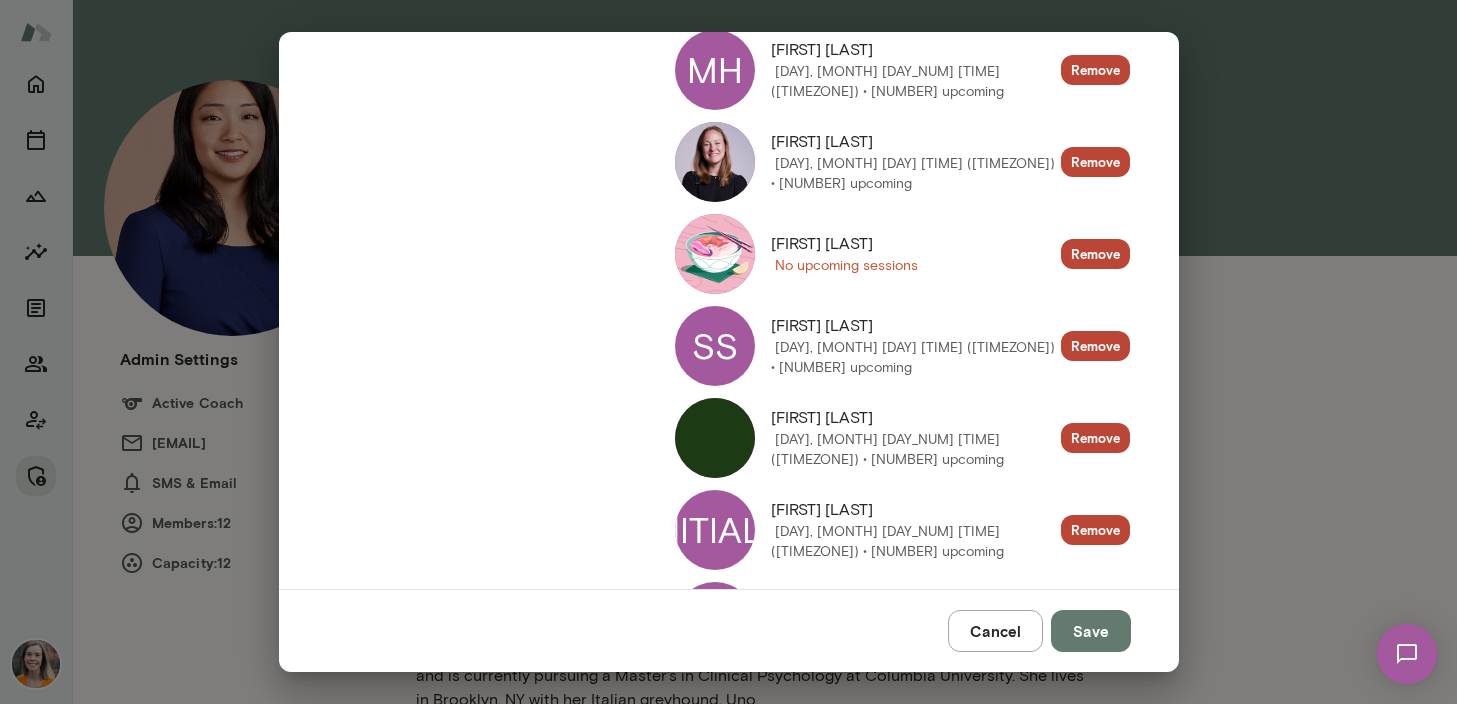 scroll, scrollTop: 904, scrollLeft: 0, axis: vertical 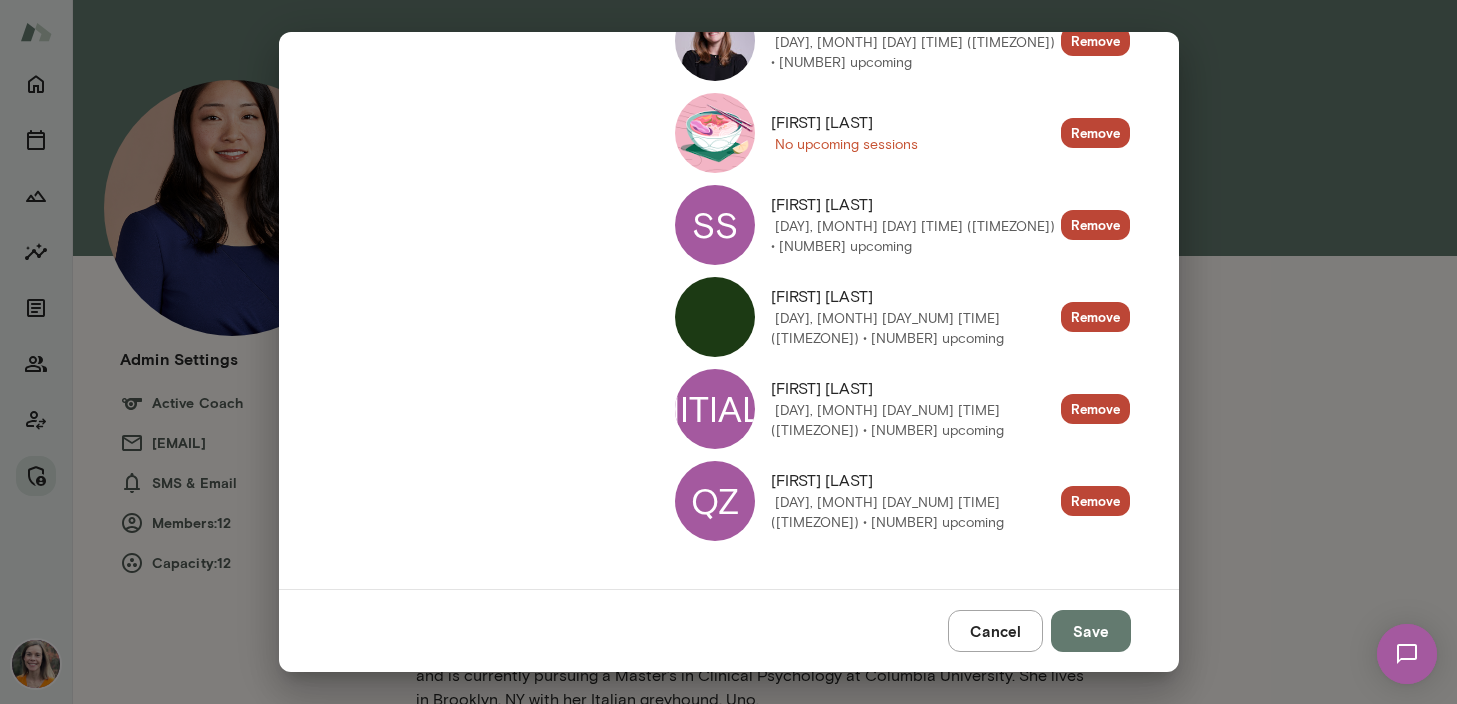 click on "Cancel" at bounding box center [995, 631] 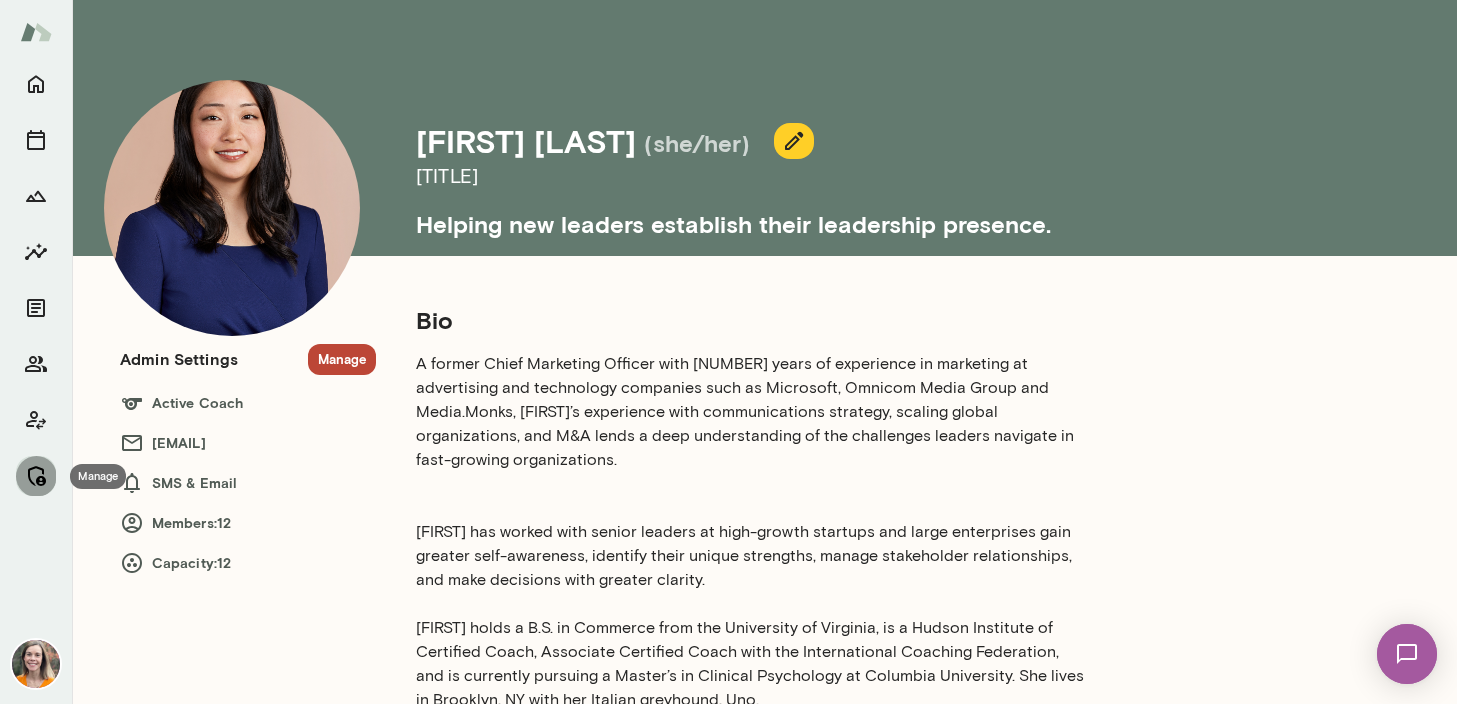 click at bounding box center [36, 476] 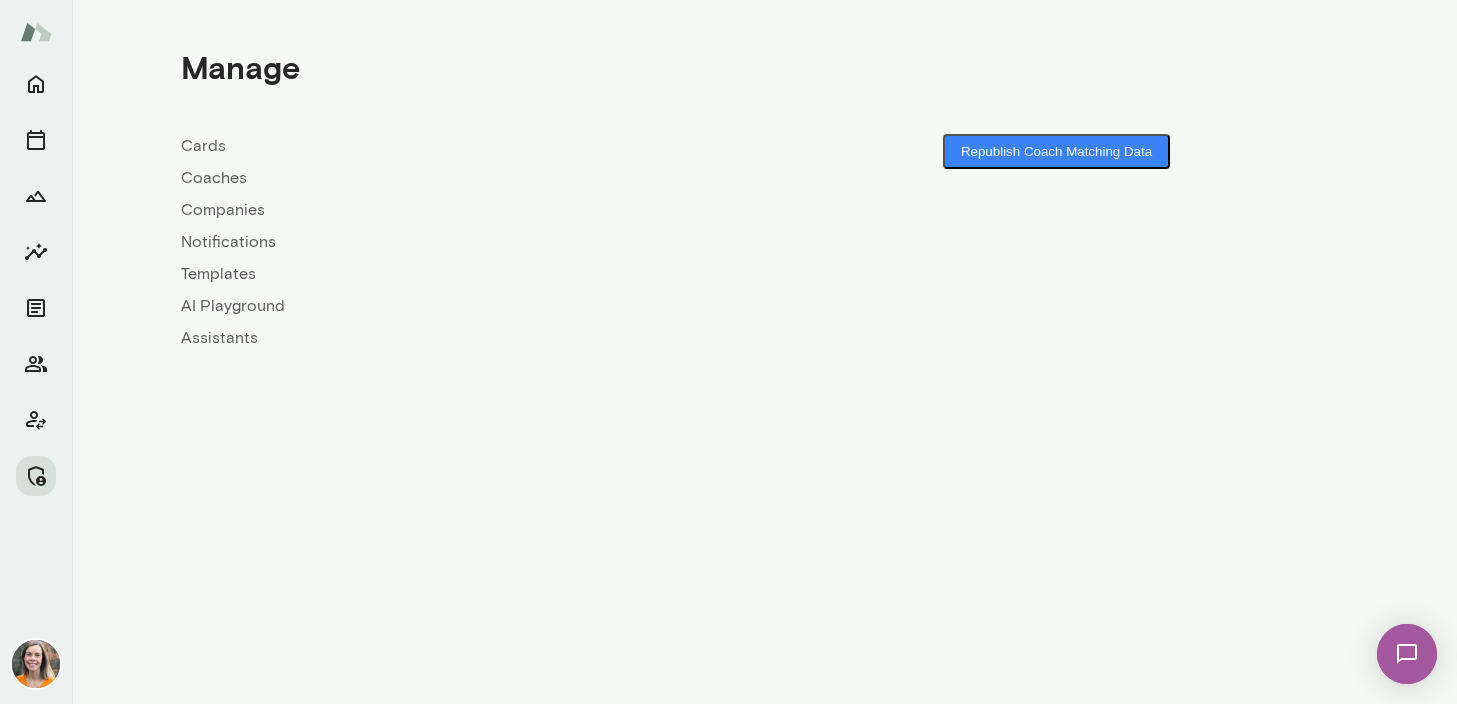 click on "Coaches" at bounding box center (473, 178) 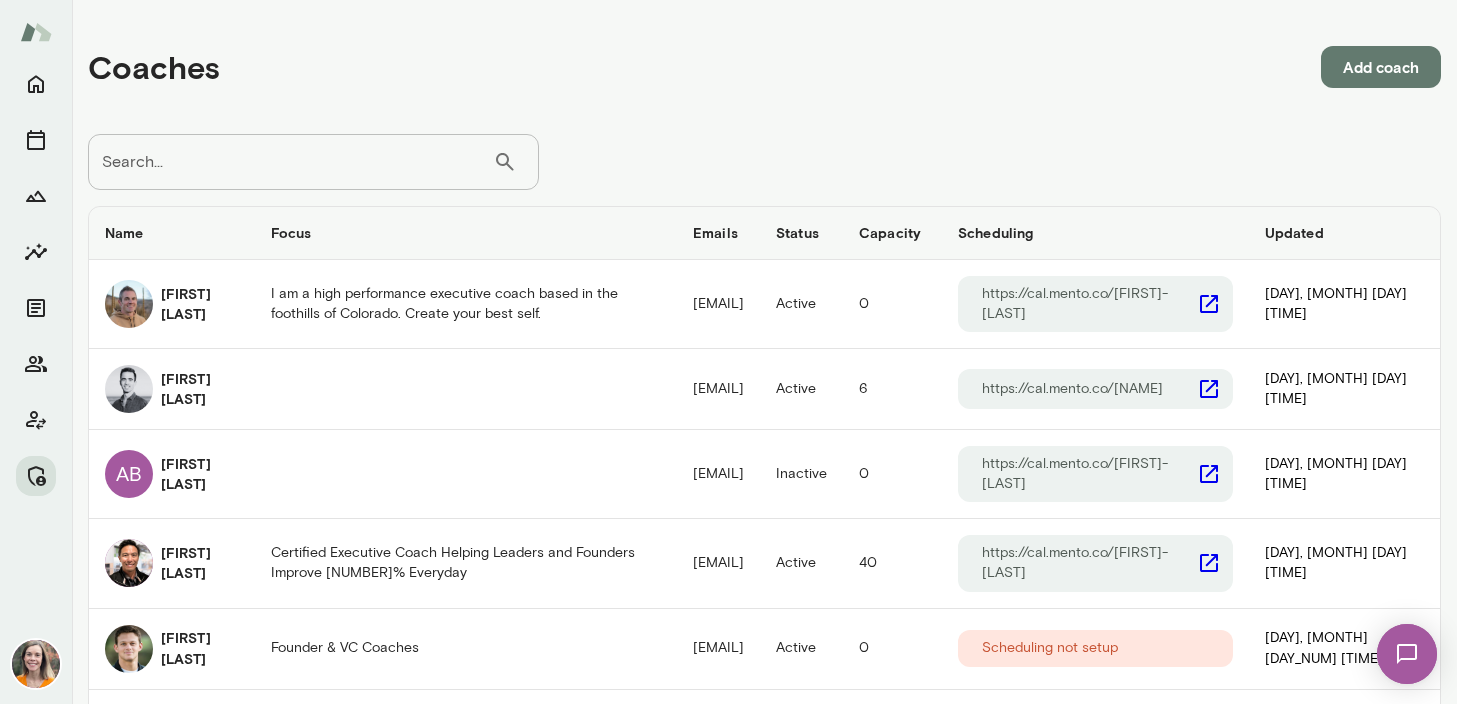 click on "Search..." at bounding box center (290, 162) 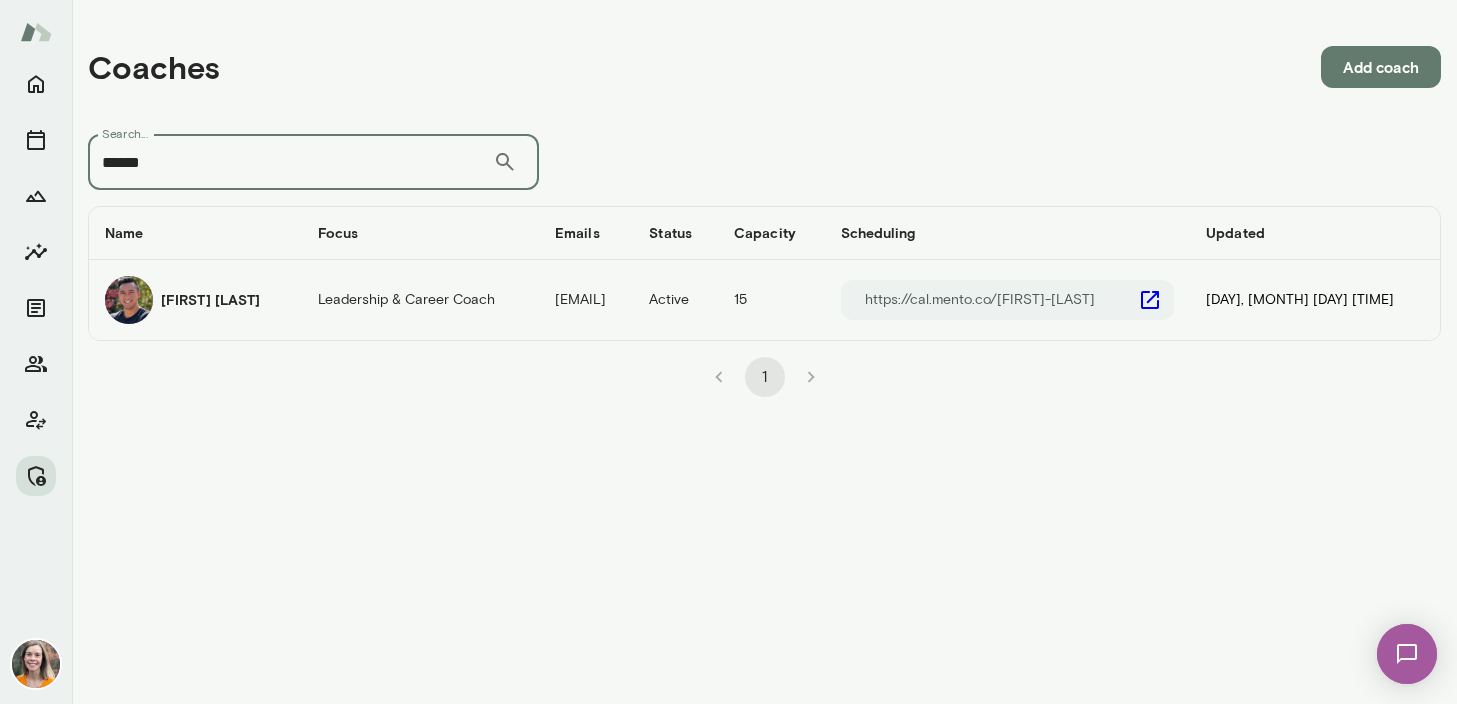 type on "******" 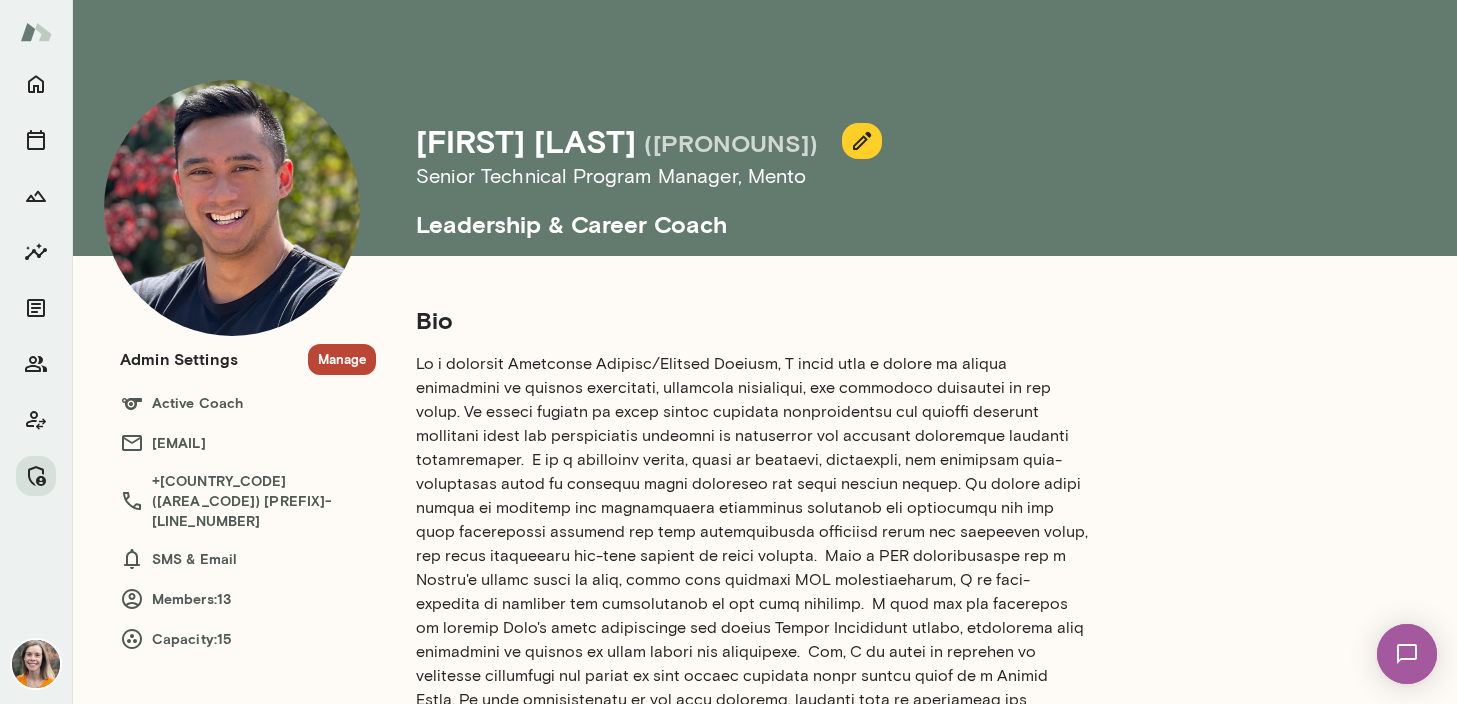 click on "Manage" at bounding box center [342, 359] 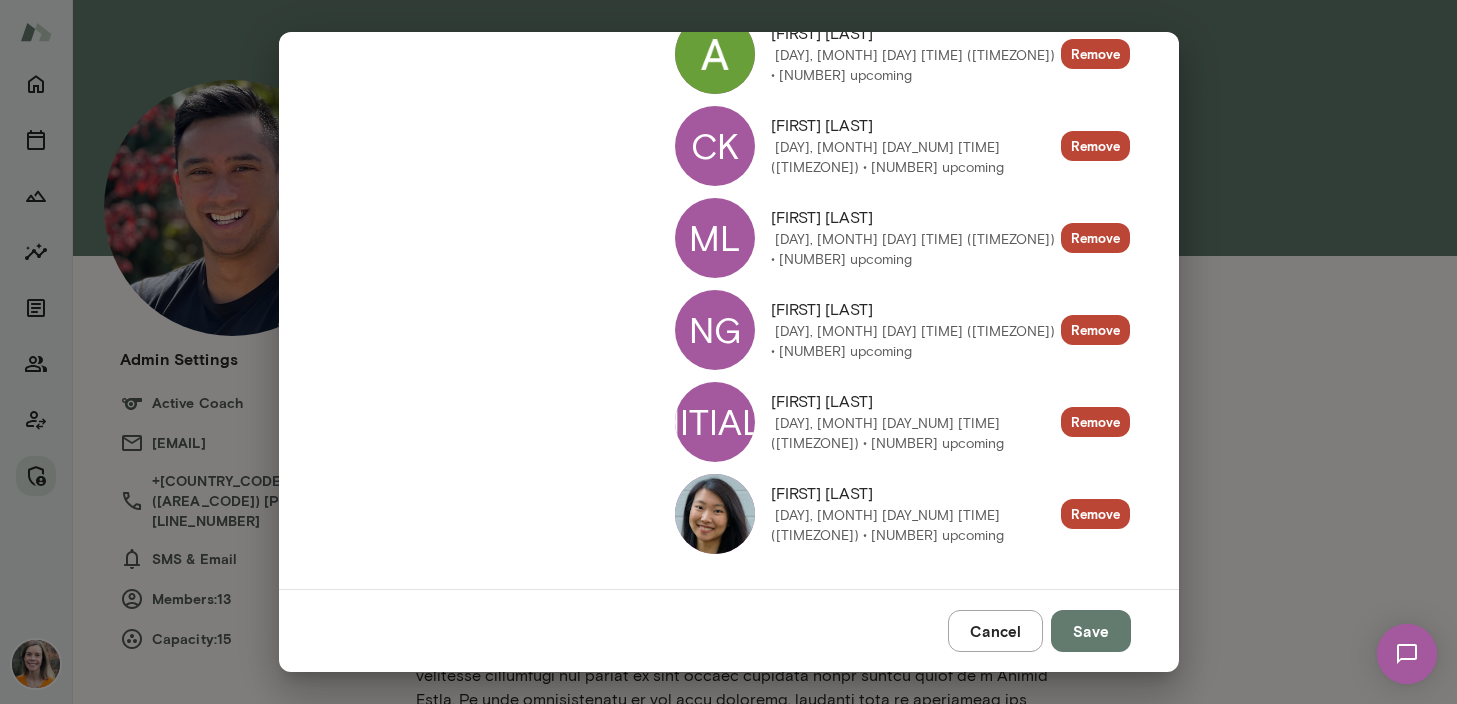 scroll, scrollTop: 996, scrollLeft: 0, axis: vertical 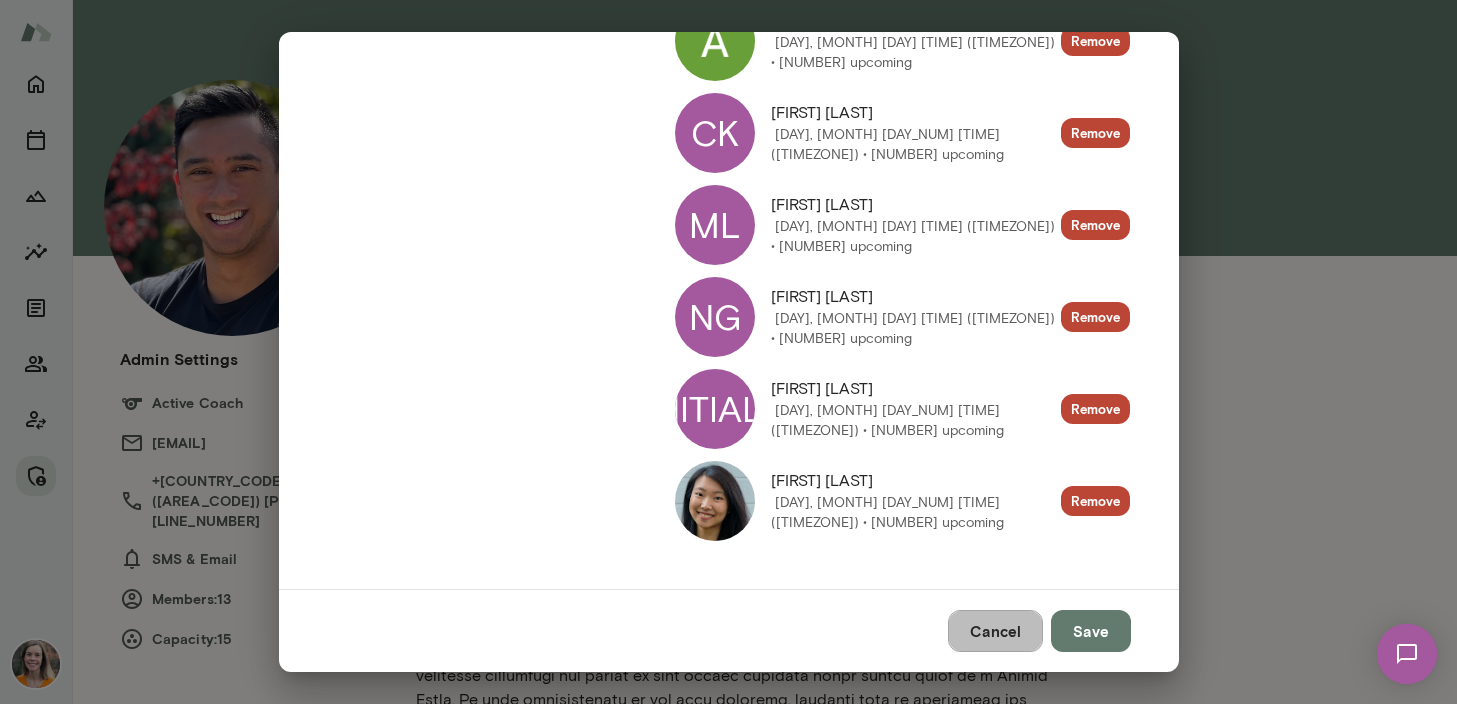 click on "Cancel" at bounding box center [995, 631] 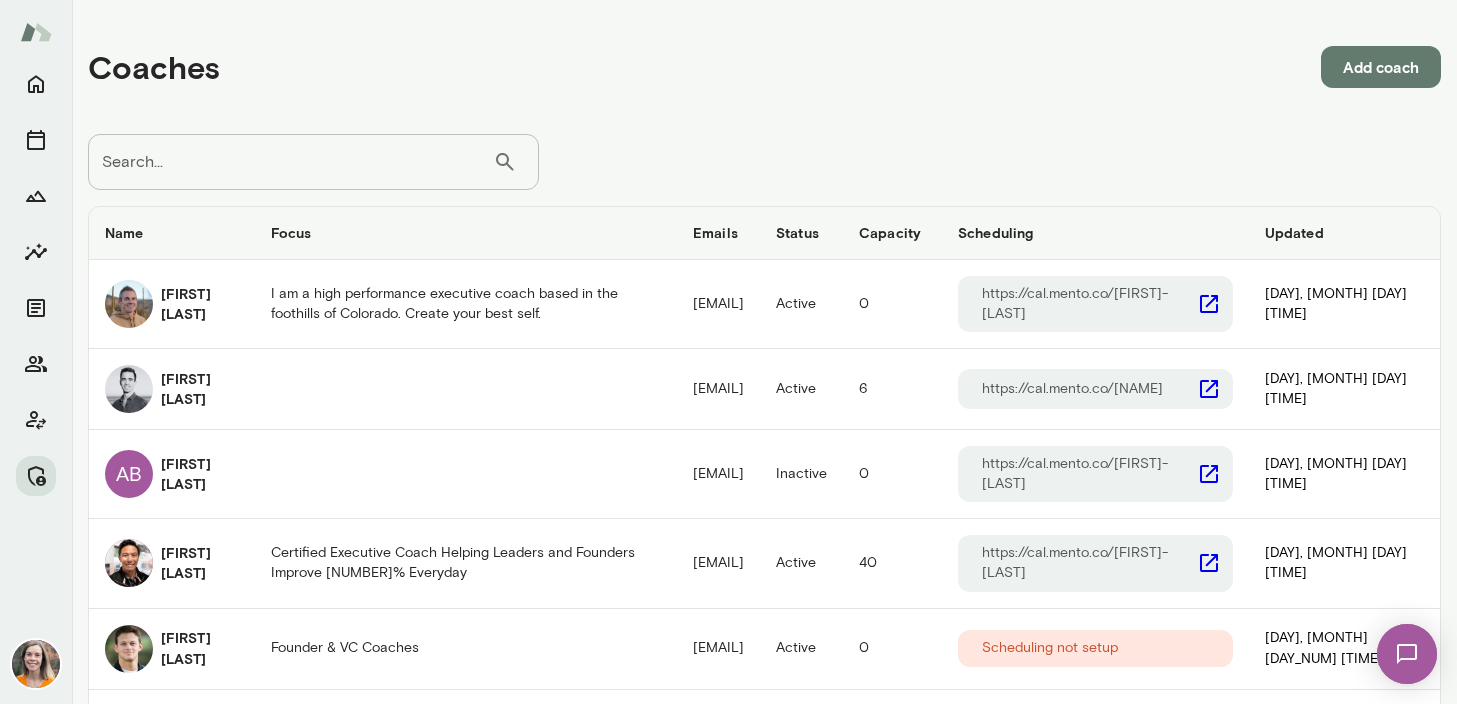 click on "Search..." at bounding box center [290, 162] 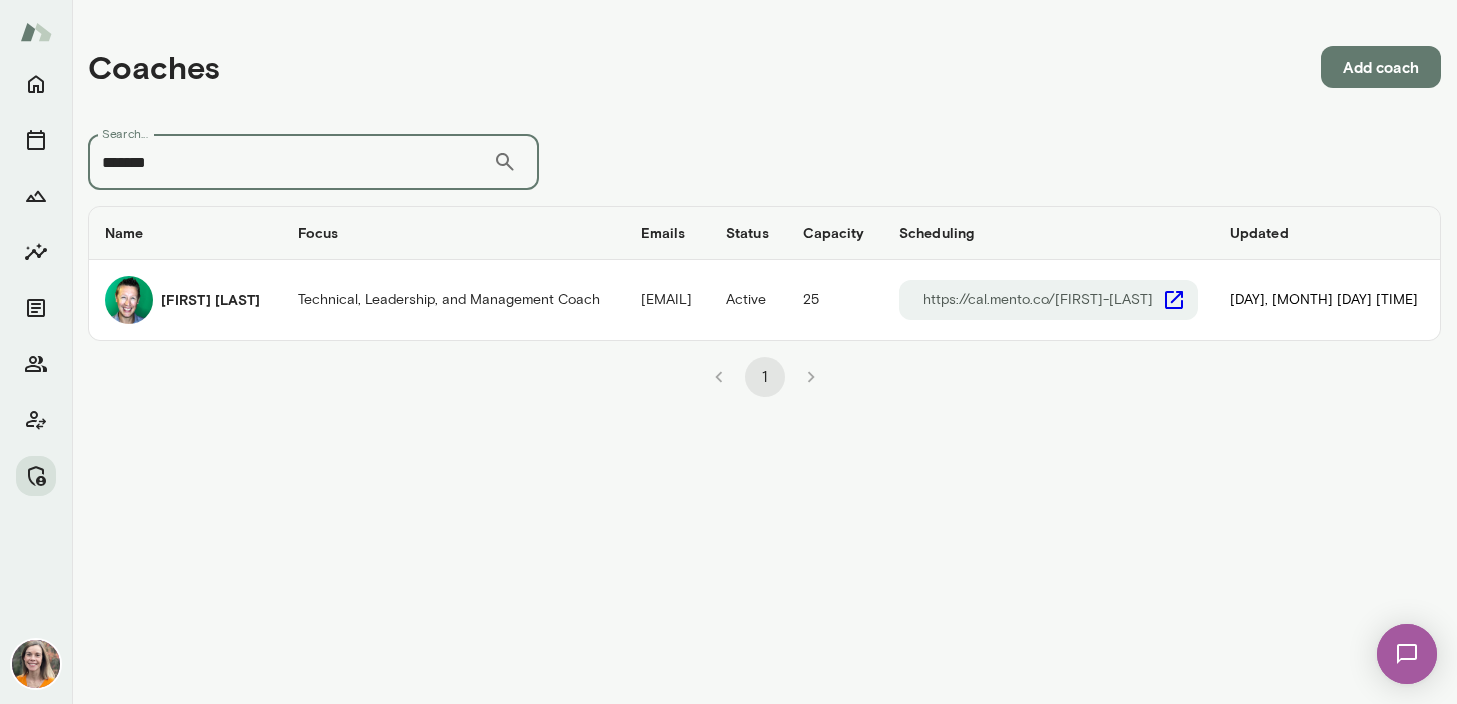 type on "*******" 